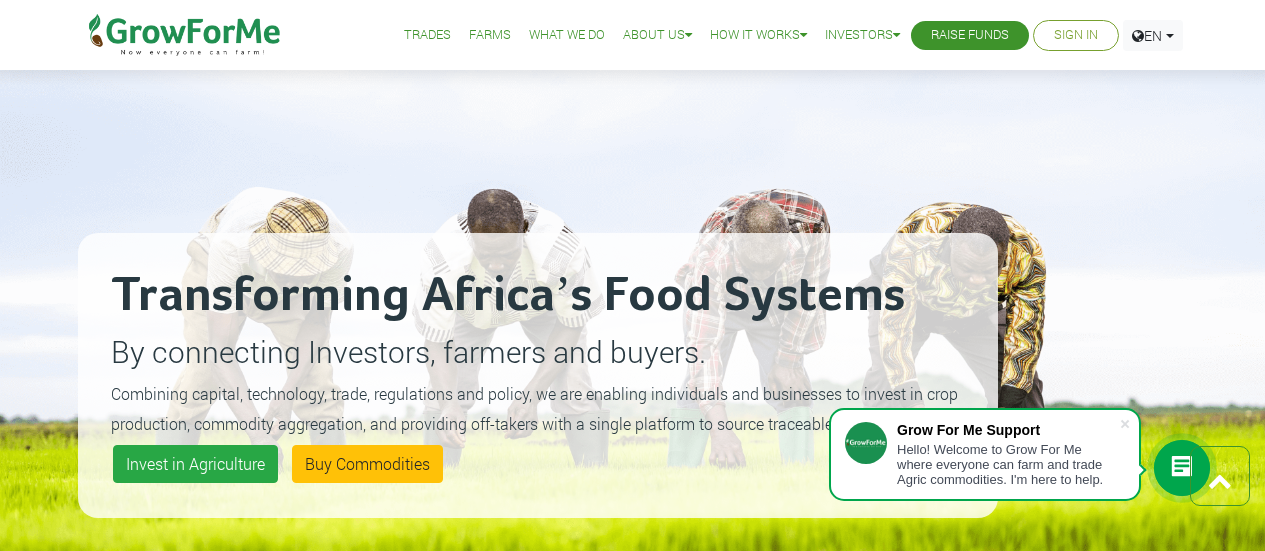 scroll, scrollTop: 2699, scrollLeft: 0, axis: vertical 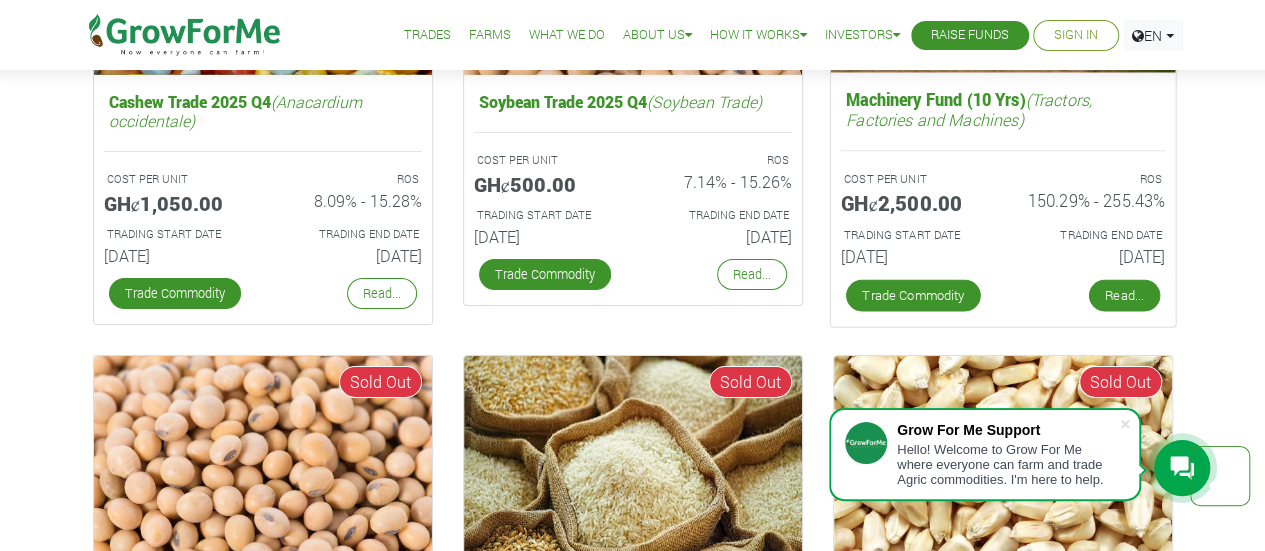 click on "Read..." at bounding box center (1123, 296) 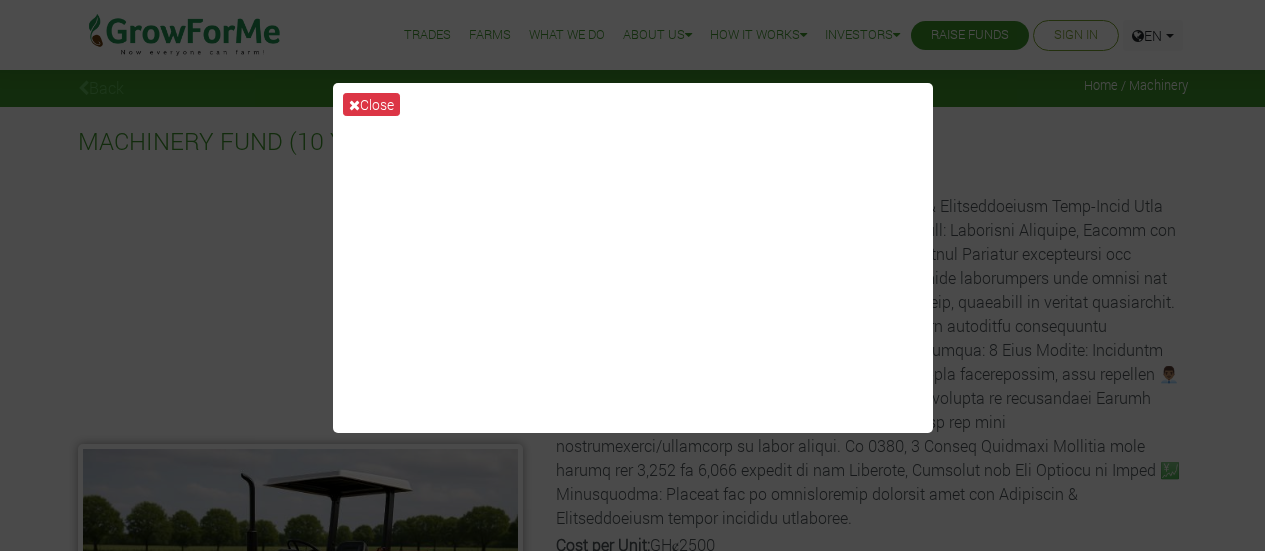 scroll, scrollTop: 0, scrollLeft: 0, axis: both 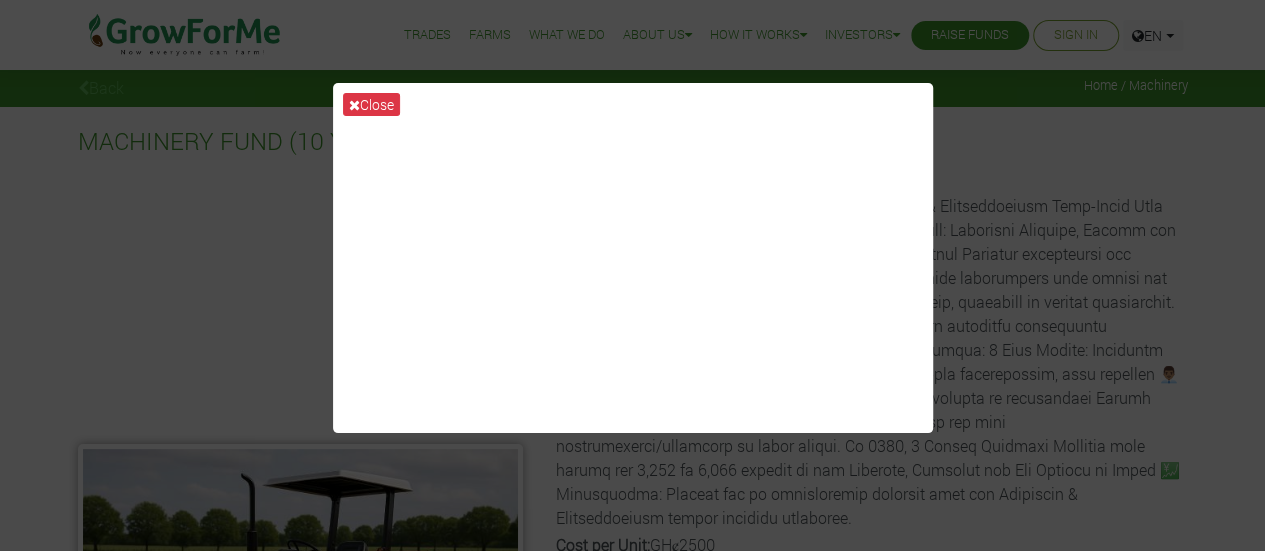 click on "Close" at bounding box center [371, 104] 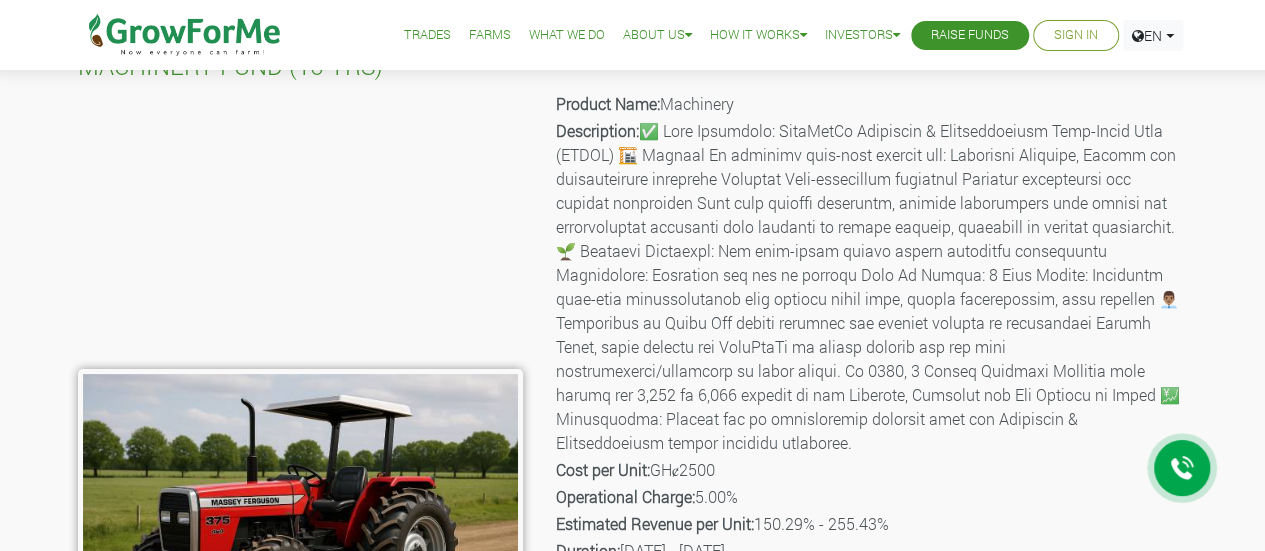 scroll, scrollTop: 128, scrollLeft: 0, axis: vertical 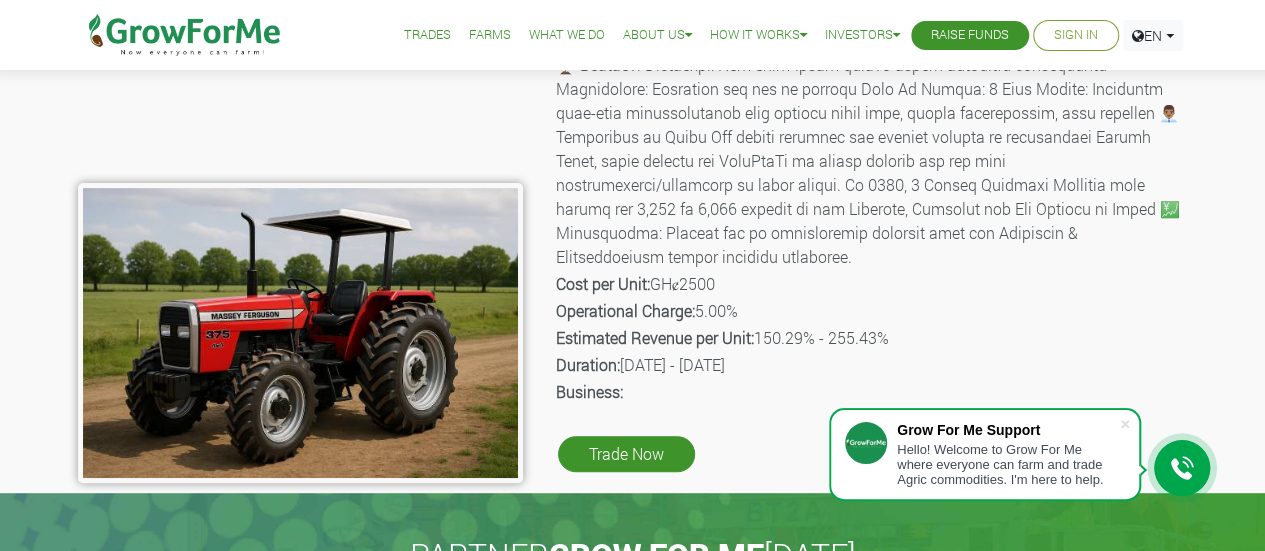 click on "Operational Charge:  5.00%" at bounding box center (870, 311) 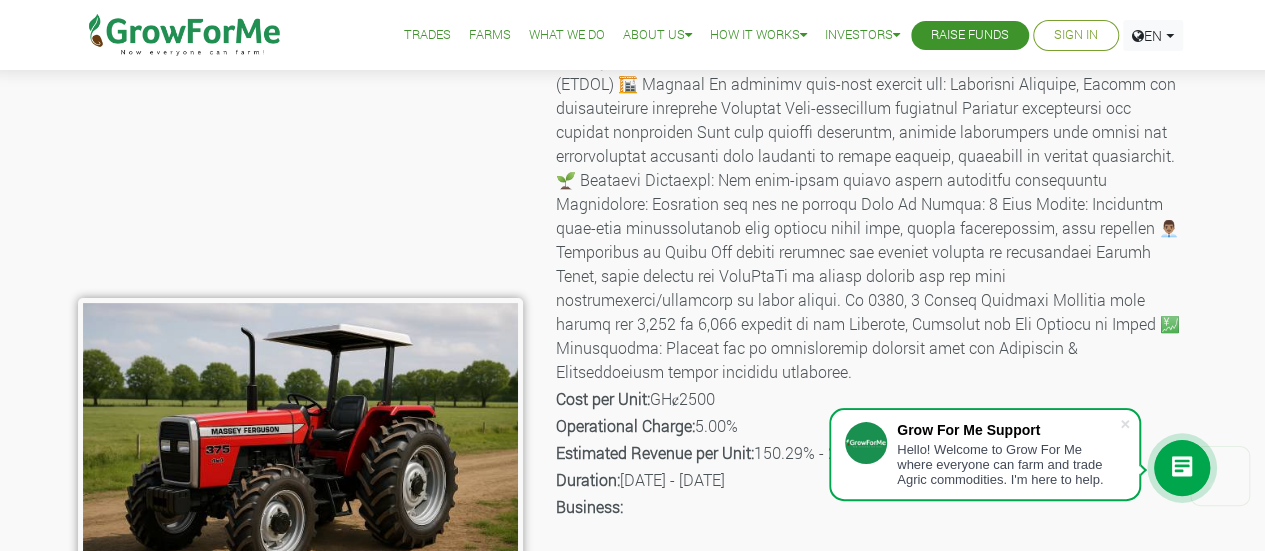 scroll, scrollTop: 0, scrollLeft: 0, axis: both 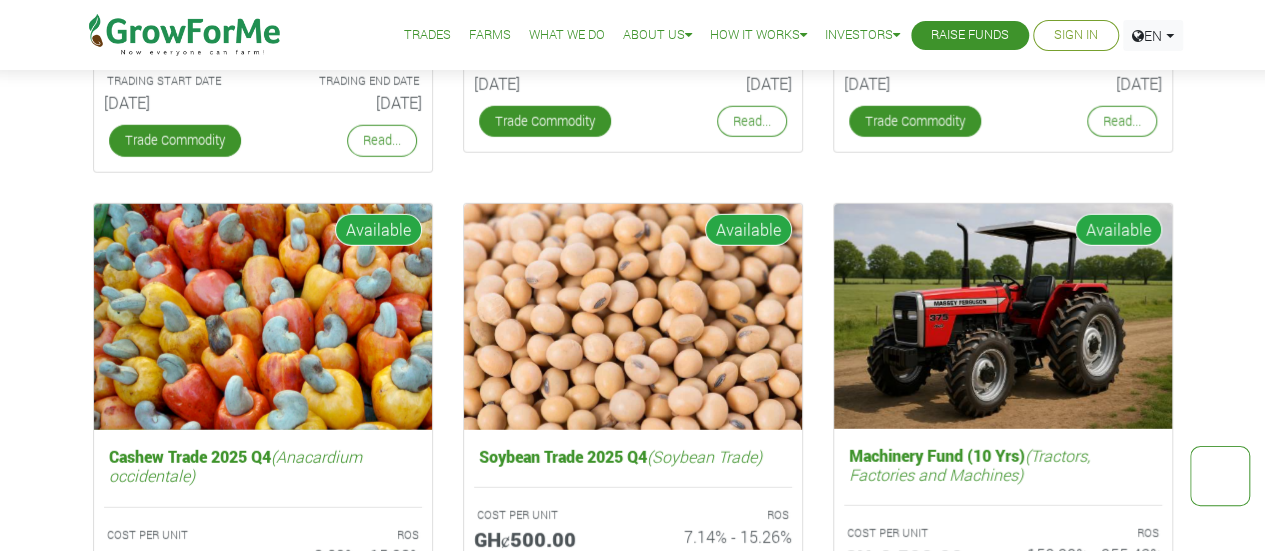 click at bounding box center [1003, 316] 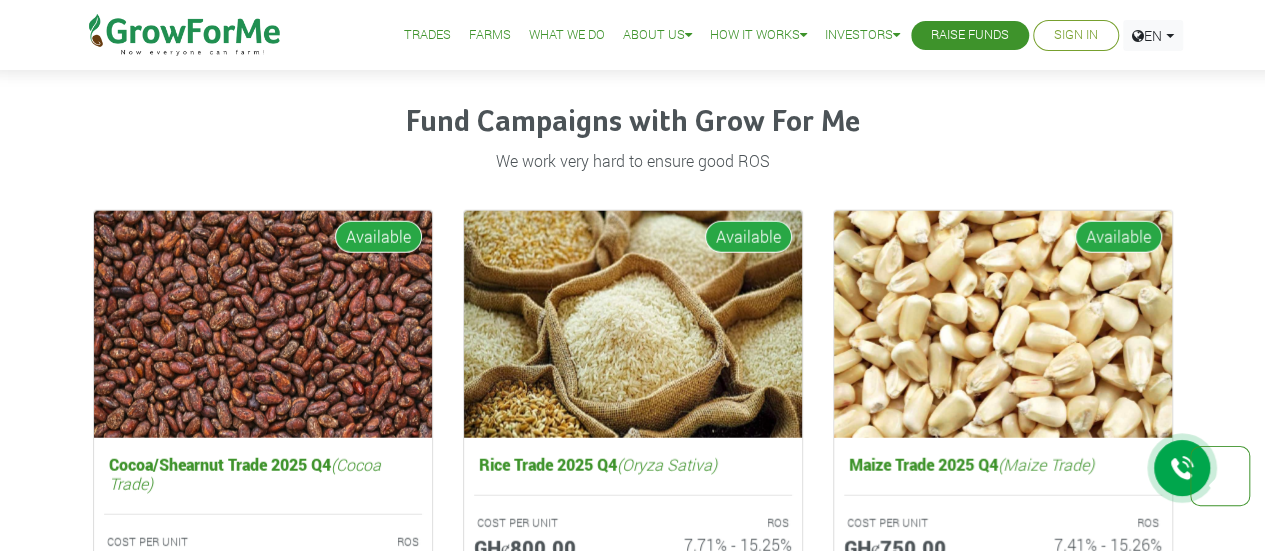 scroll, scrollTop: 2461, scrollLeft: 0, axis: vertical 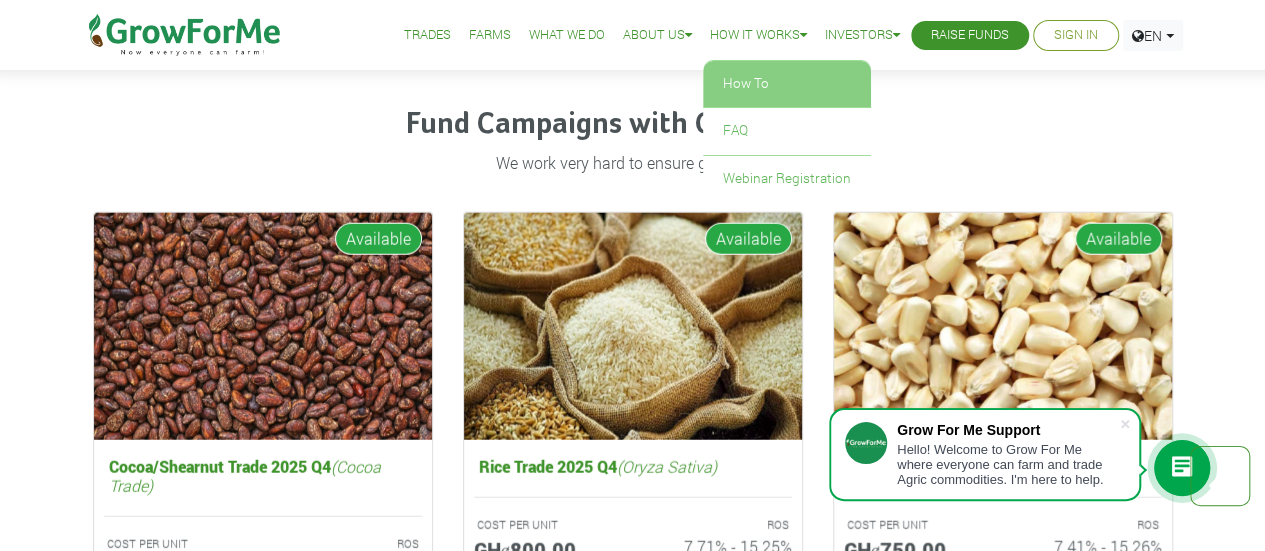 click on "How To" at bounding box center [787, 84] 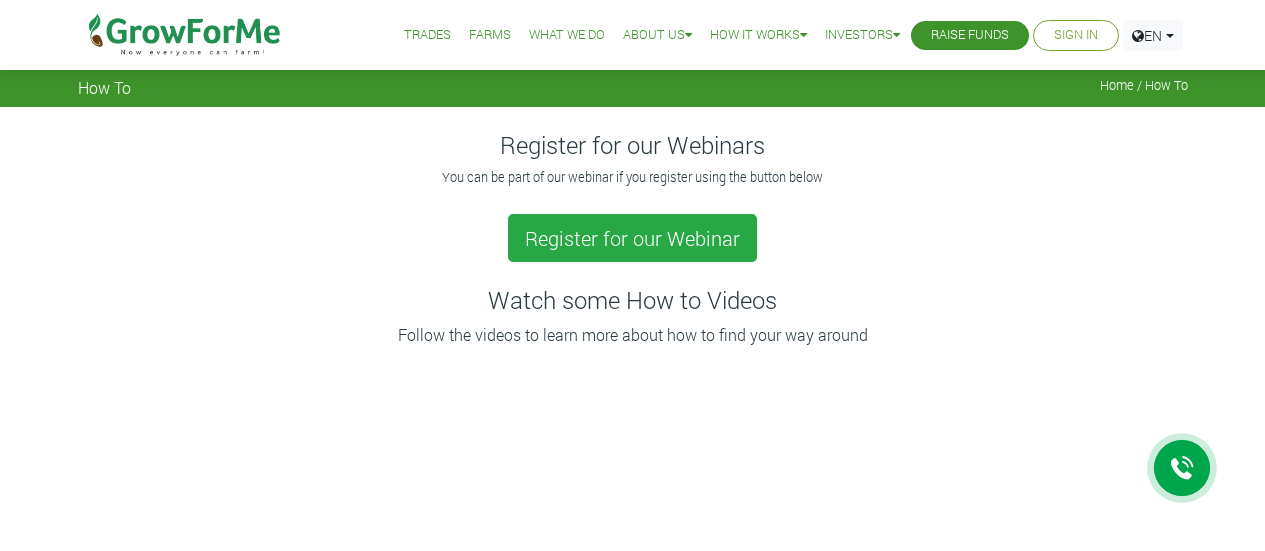 scroll, scrollTop: 0, scrollLeft: 0, axis: both 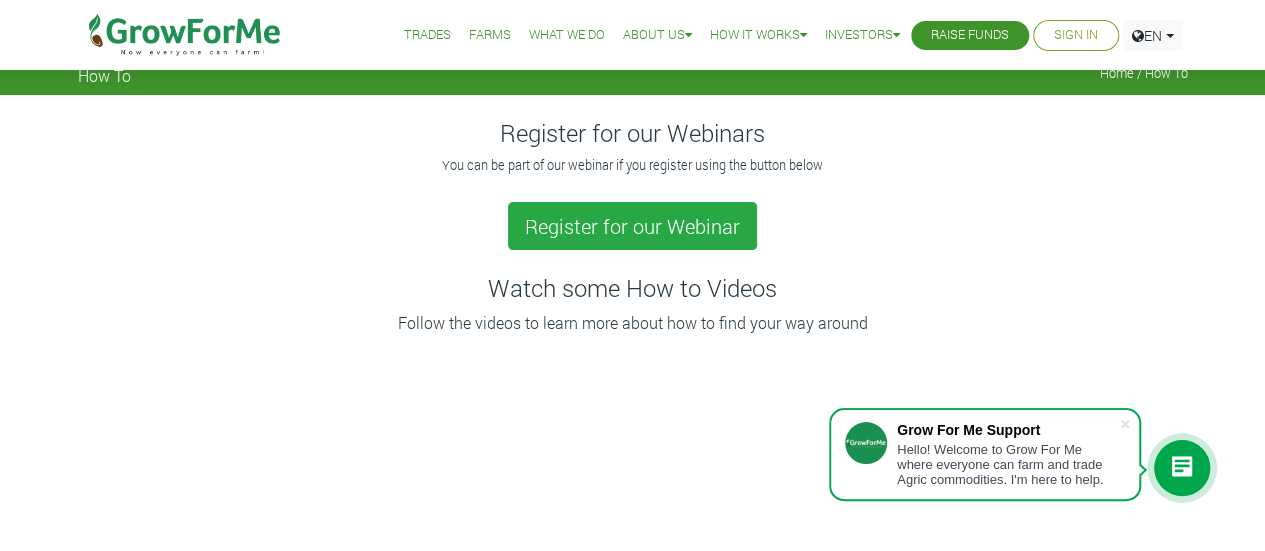 click on "Trades" at bounding box center (427, 35) 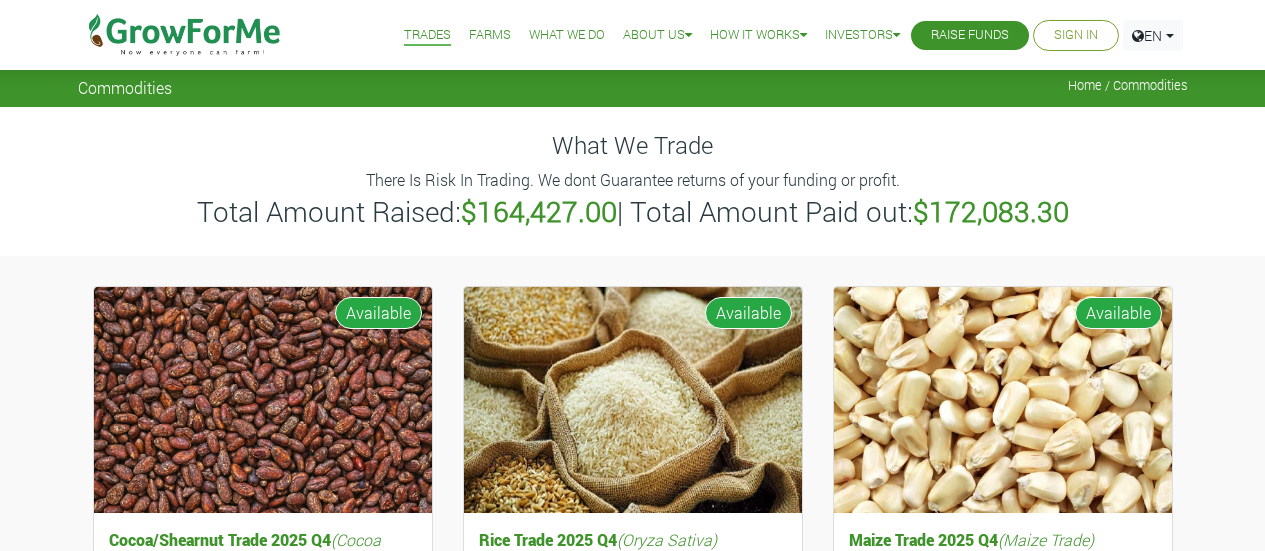 scroll, scrollTop: 0, scrollLeft: 0, axis: both 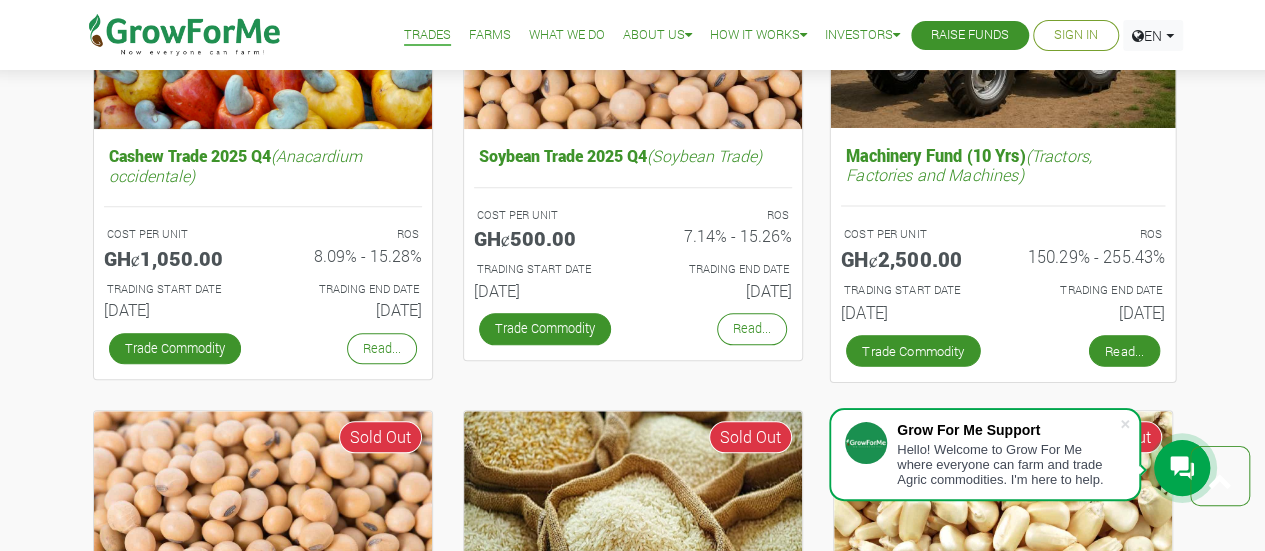 click on "Read..." at bounding box center (1123, 351) 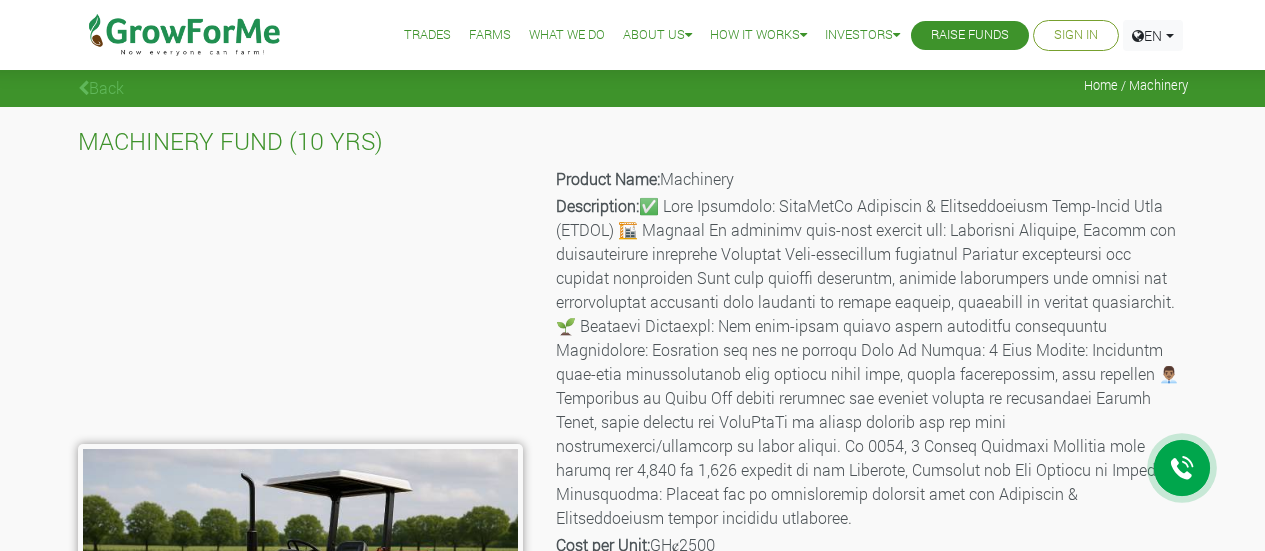 scroll, scrollTop: 331, scrollLeft: 0, axis: vertical 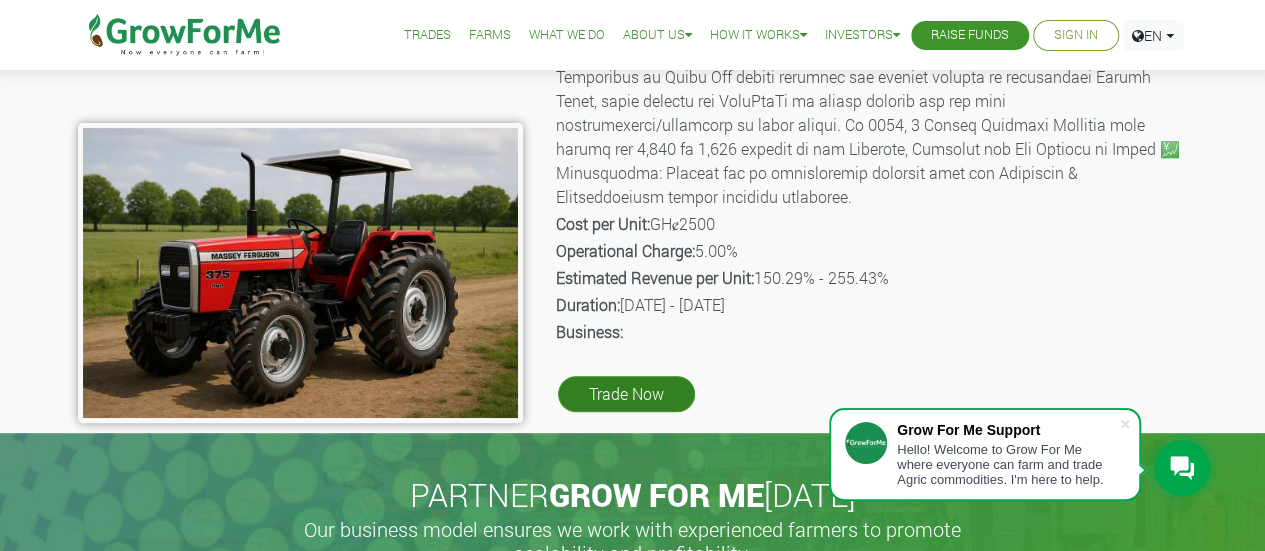 click on "Trade Now" at bounding box center [626, 394] 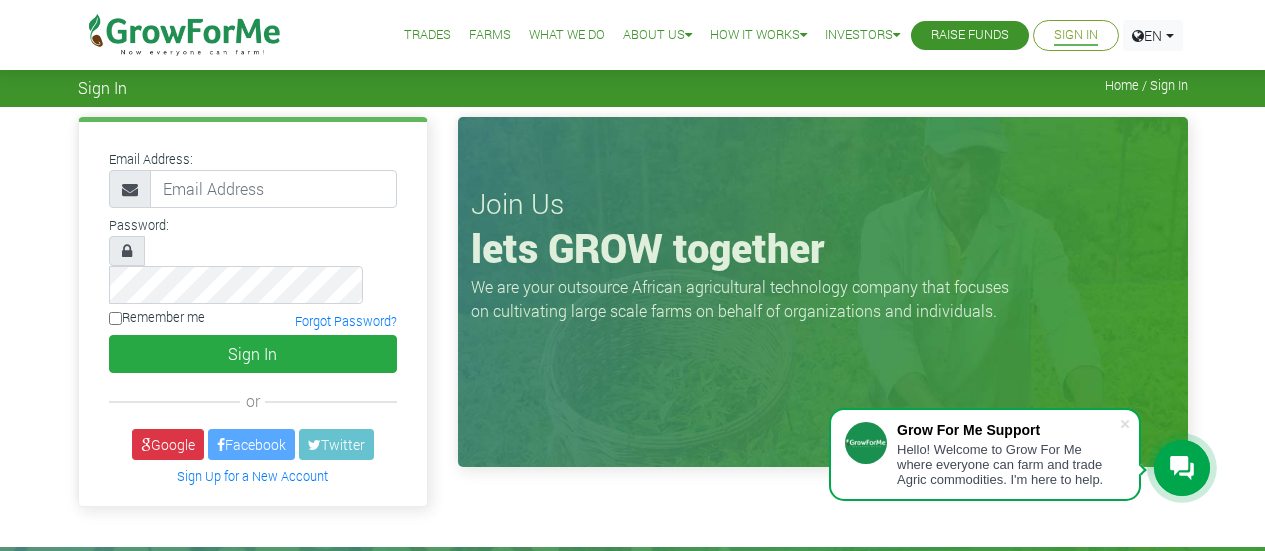 scroll, scrollTop: 0, scrollLeft: 0, axis: both 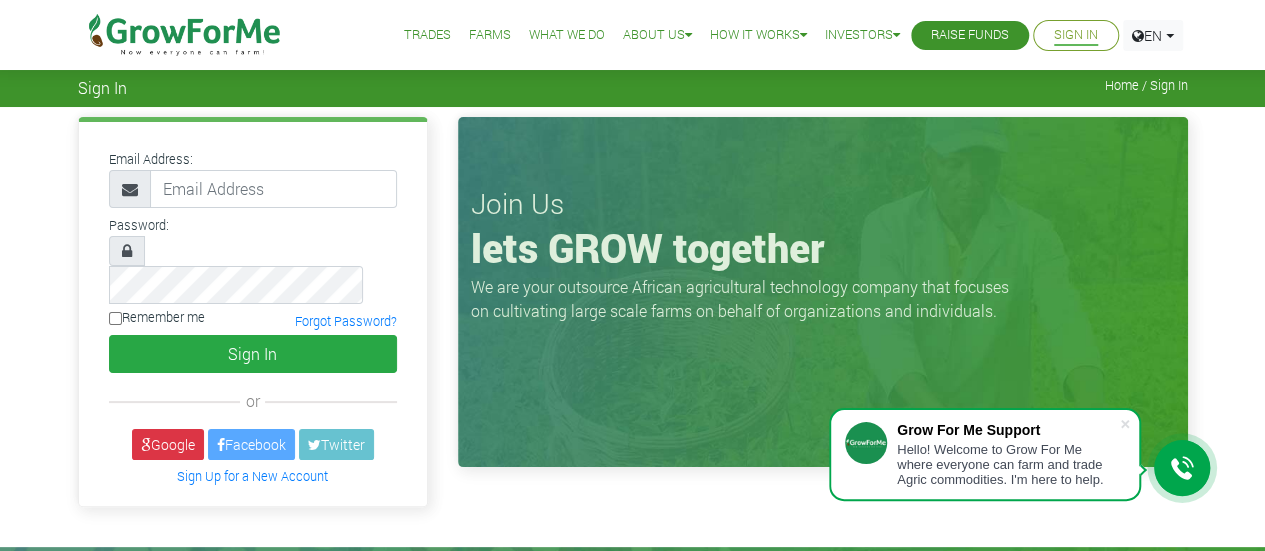 click 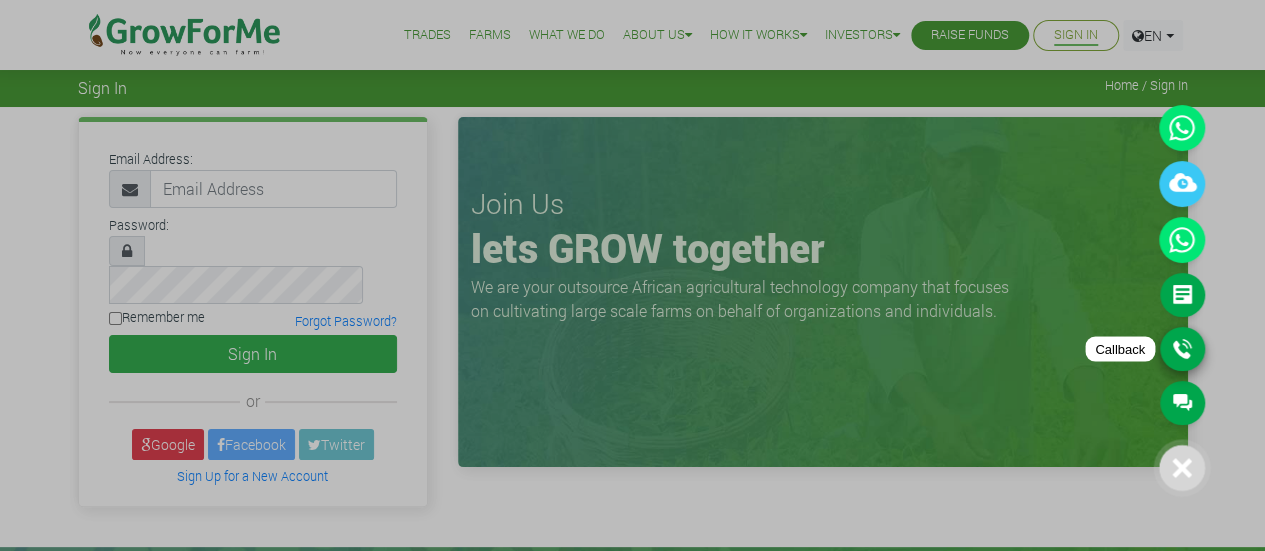 click on "Callback" at bounding box center (1182, 349) 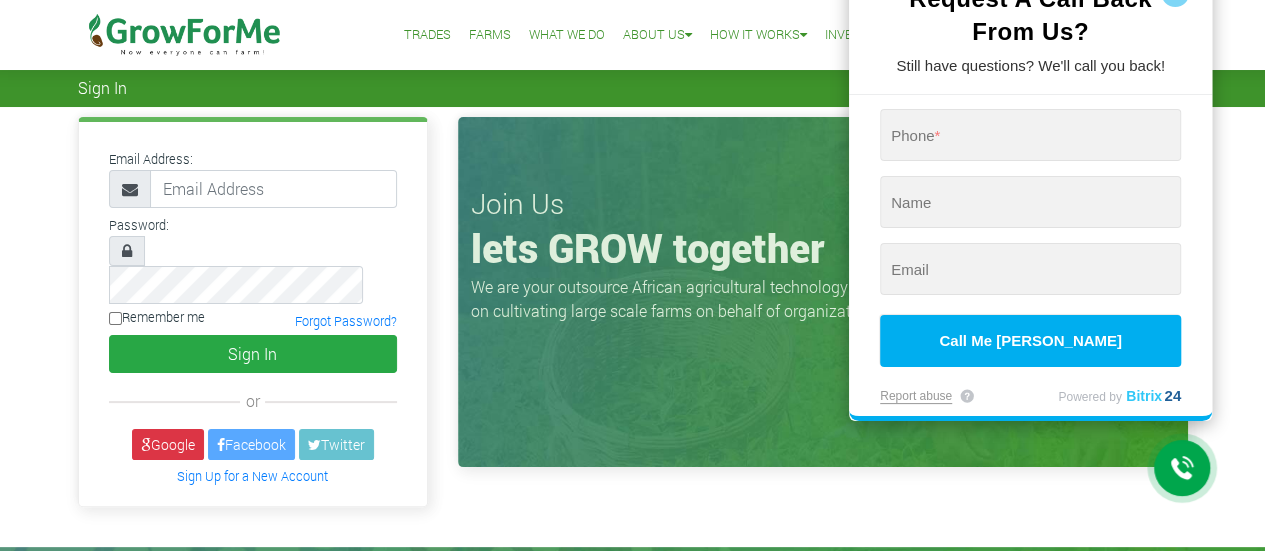 click at bounding box center [632, 275] 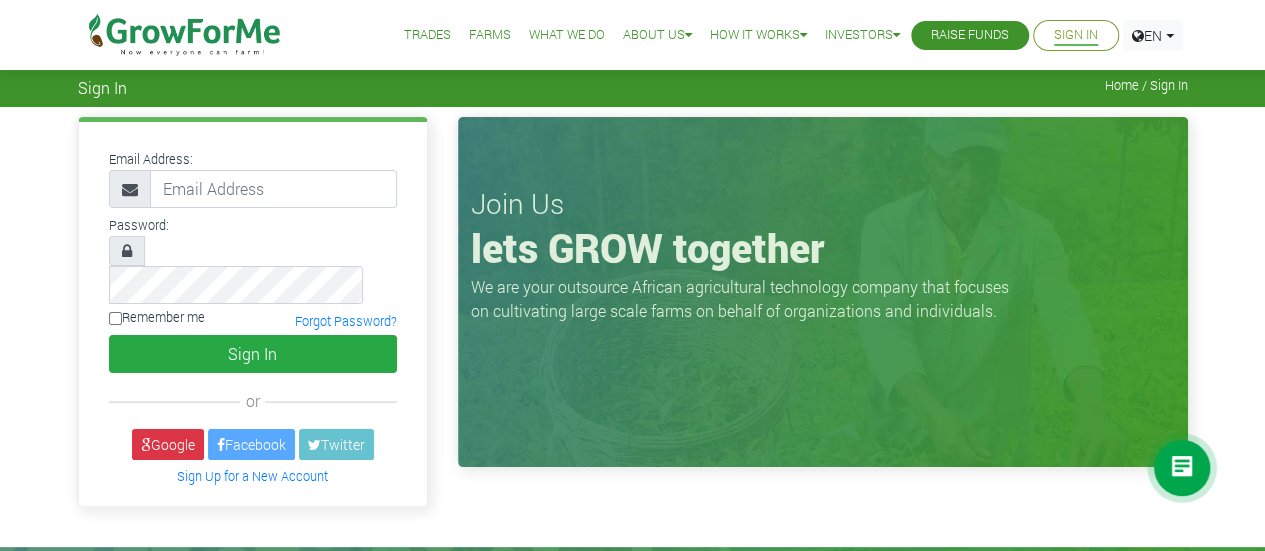scroll, scrollTop: 84, scrollLeft: 0, axis: vertical 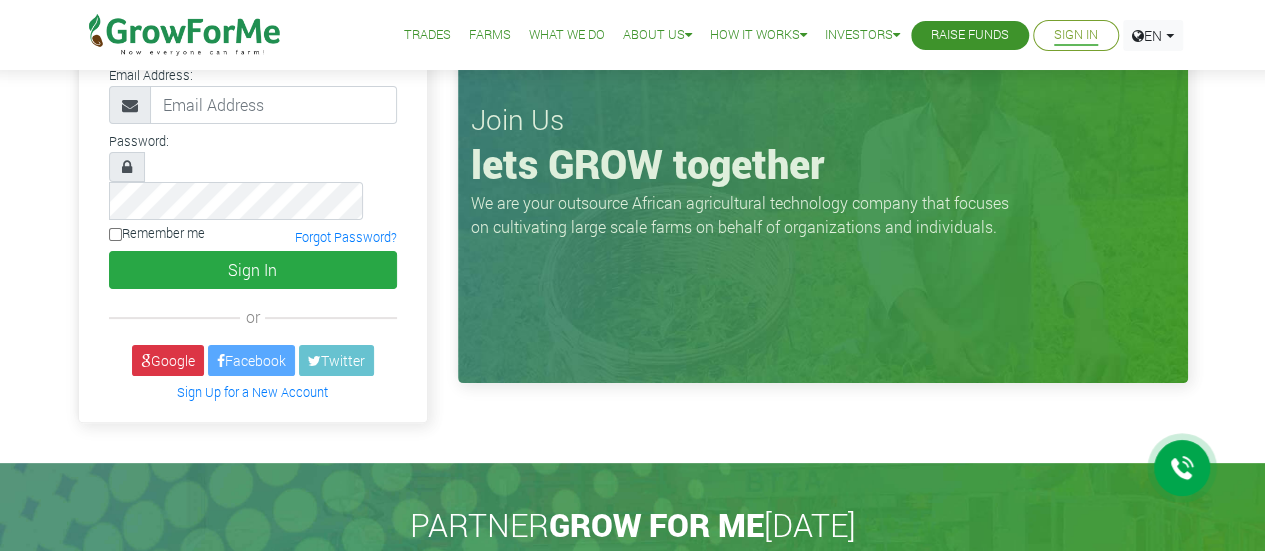 click 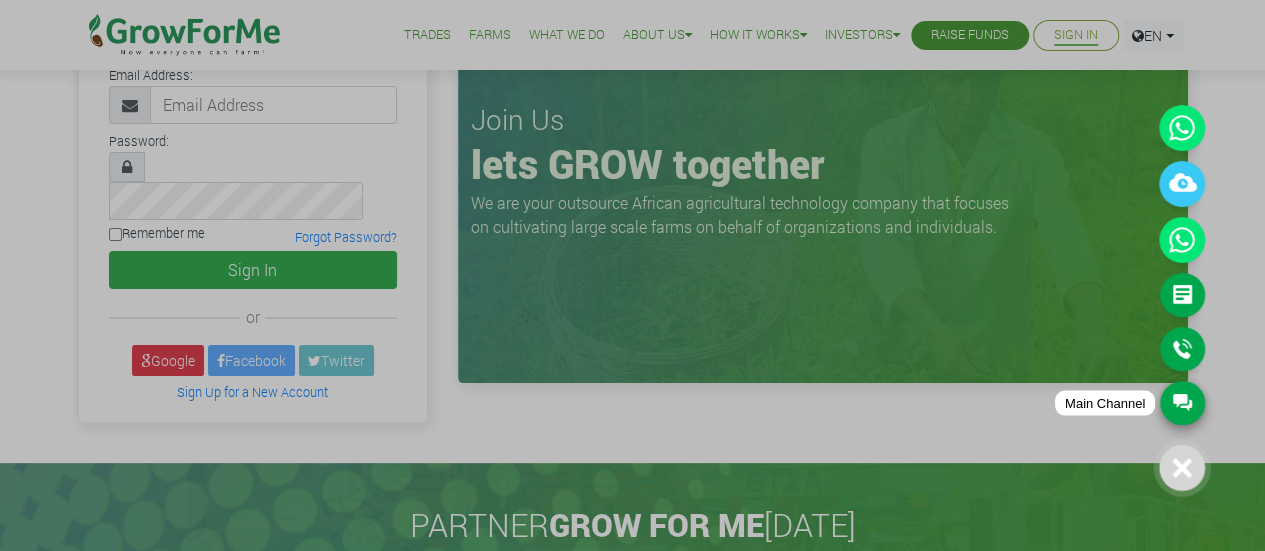 click on "Main Channel" at bounding box center [1182, 403] 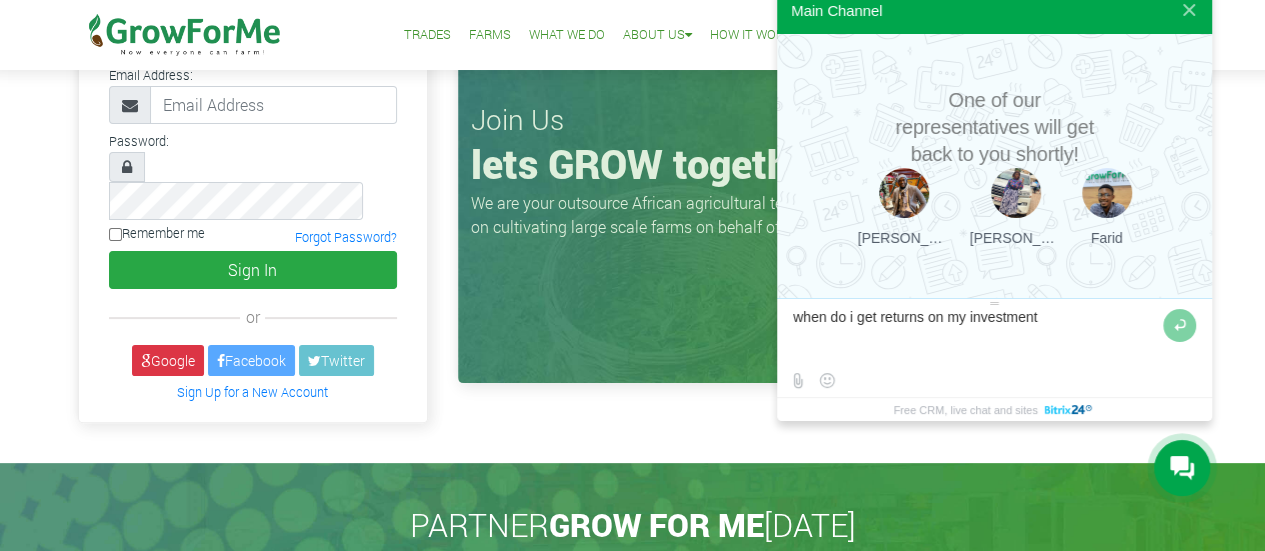 type on "when do i get returns on my investment?" 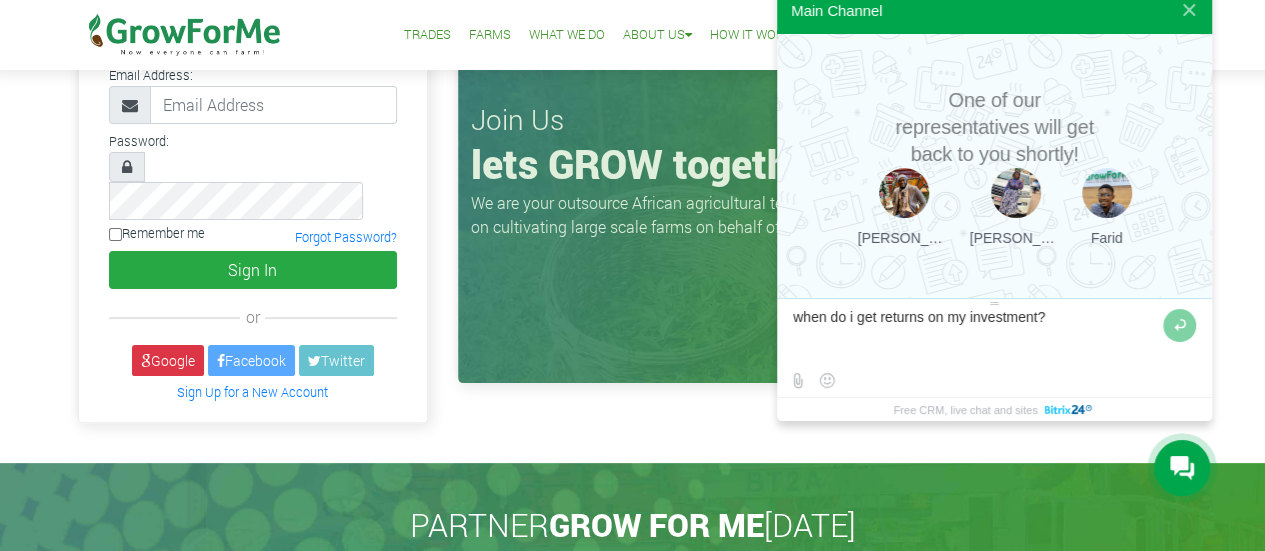 type 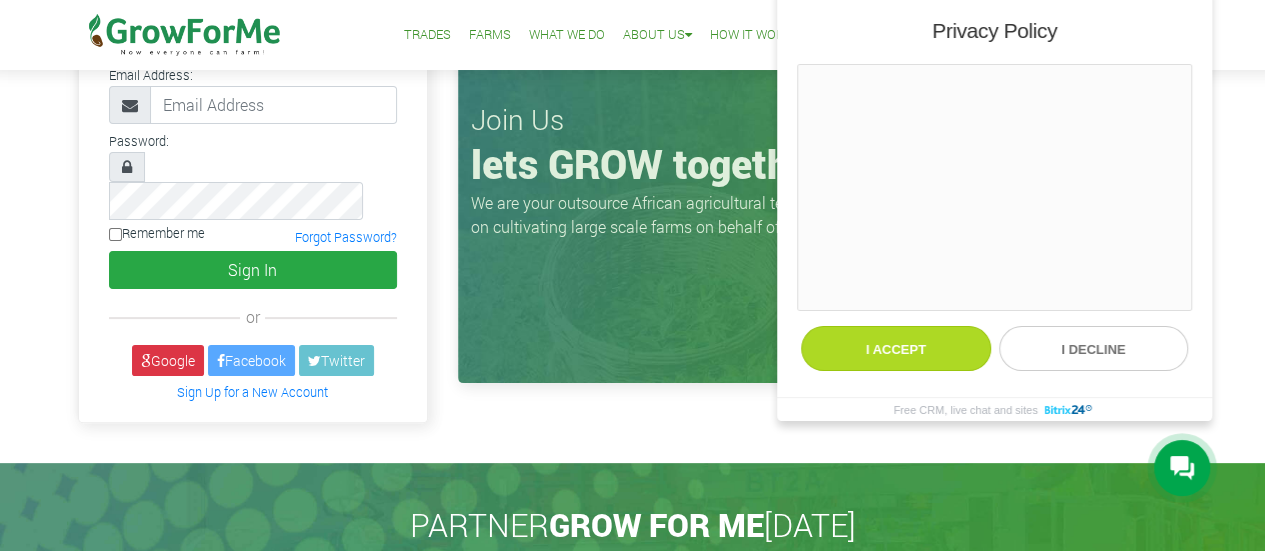 click on "I accept" at bounding box center [896, 348] 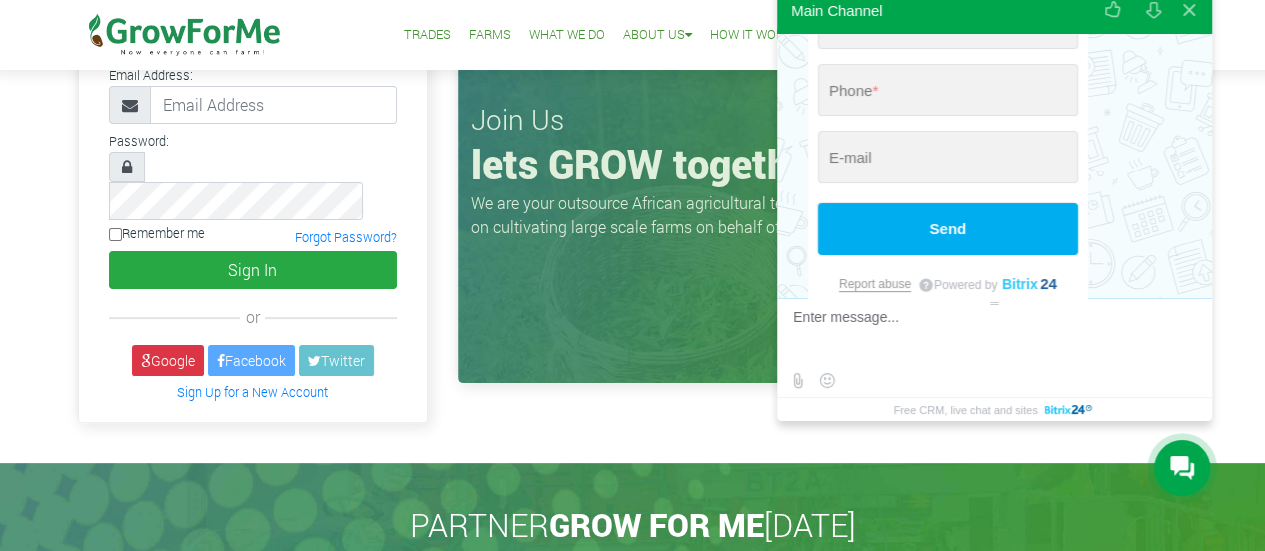 scroll, scrollTop: 317, scrollLeft: 0, axis: vertical 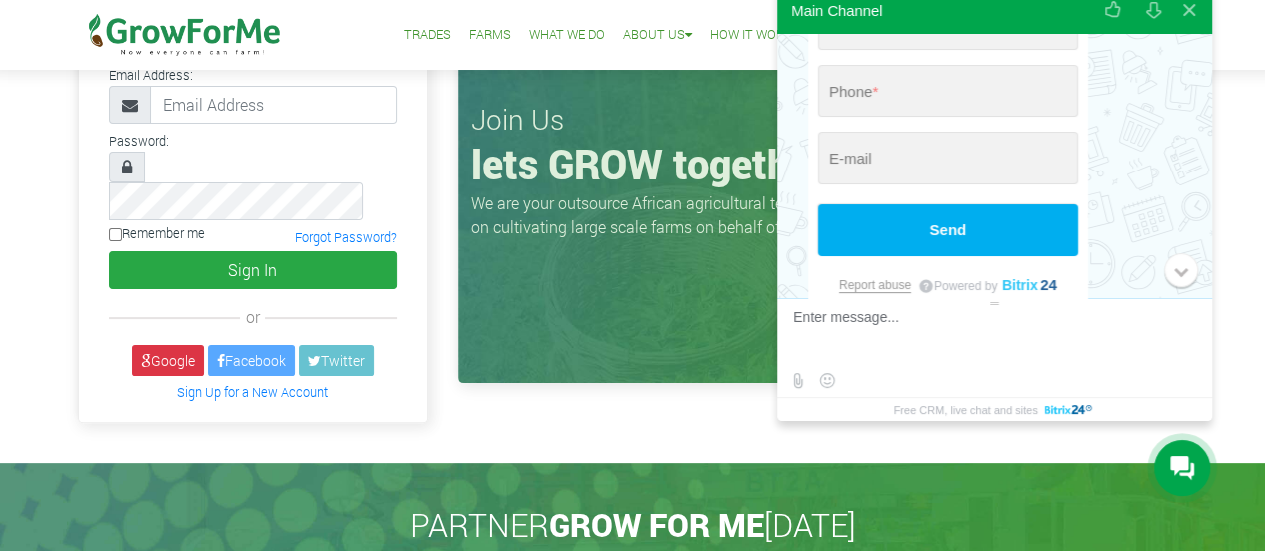 click on "We are your outsource African agricultural technology company that focuses on cultivating large scale farms on behalf of organizations and individuals." at bounding box center (746, 215) 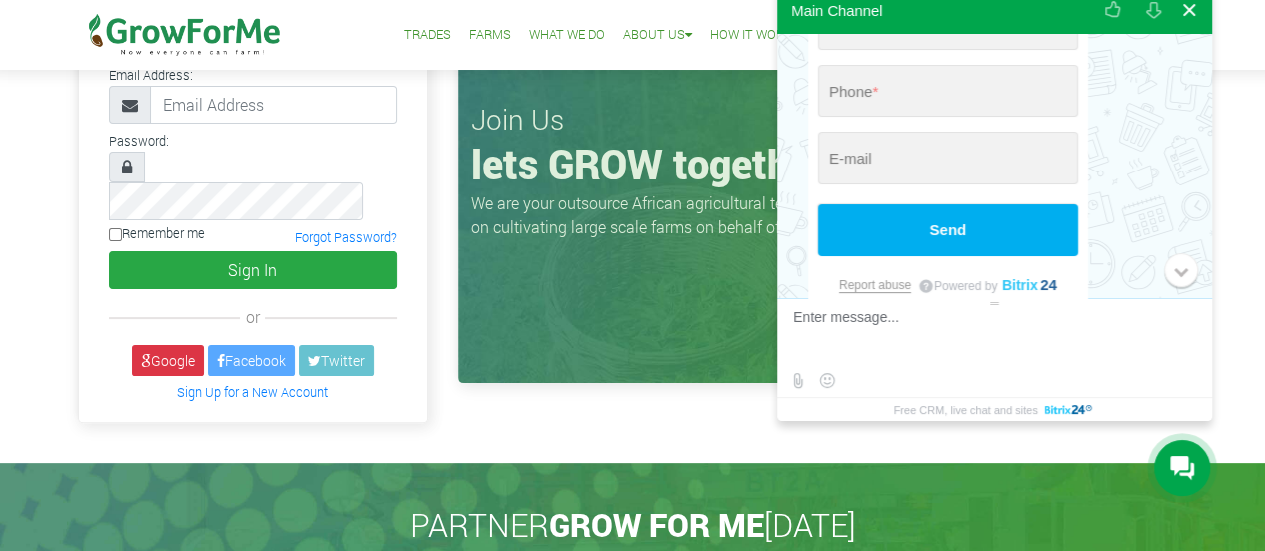 click at bounding box center [1189, 10] 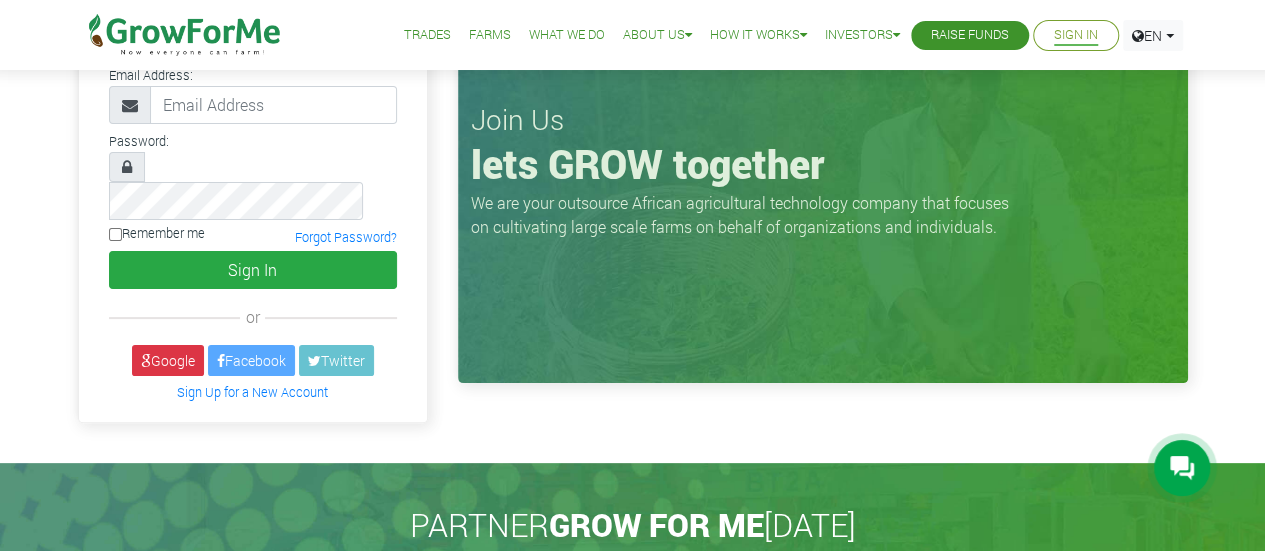 scroll, scrollTop: 52, scrollLeft: 0, axis: vertical 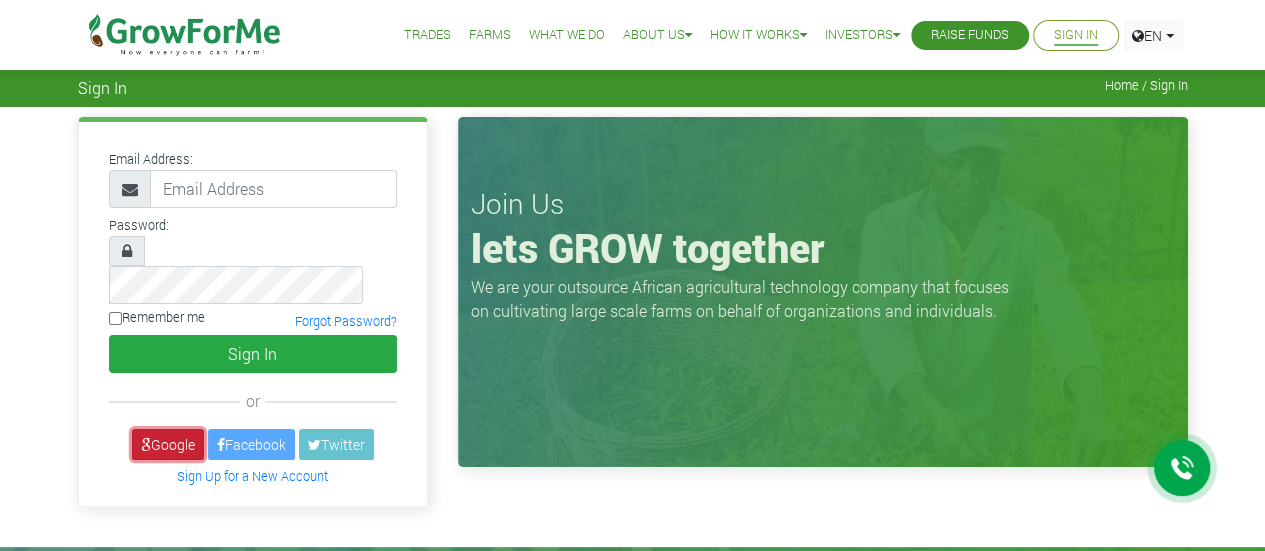 click on "Google" at bounding box center (168, 444) 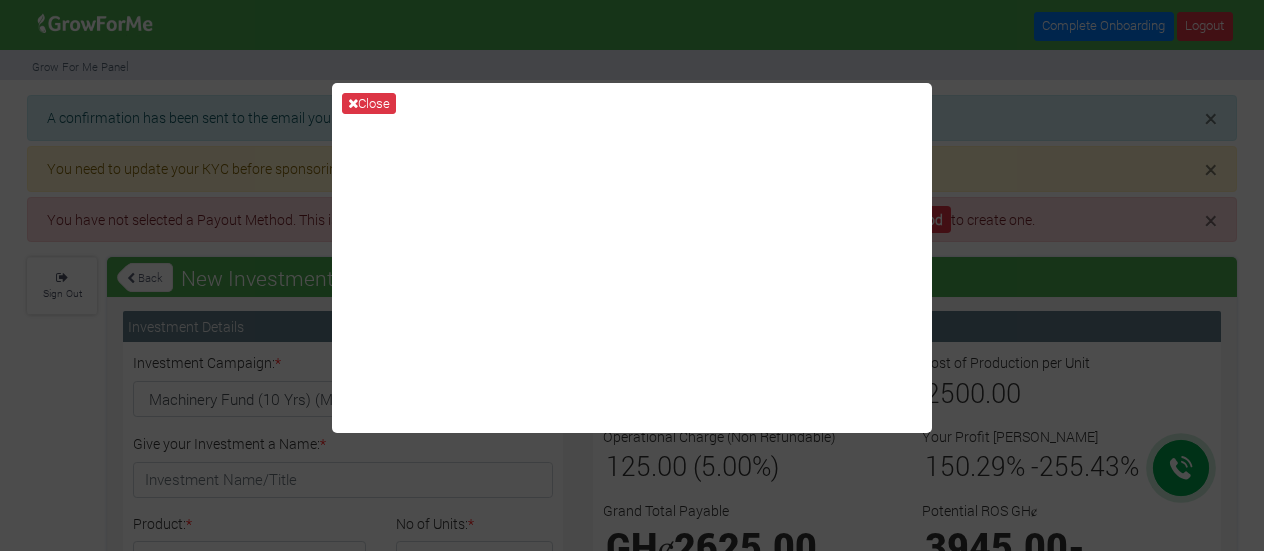 scroll, scrollTop: 0, scrollLeft: 0, axis: both 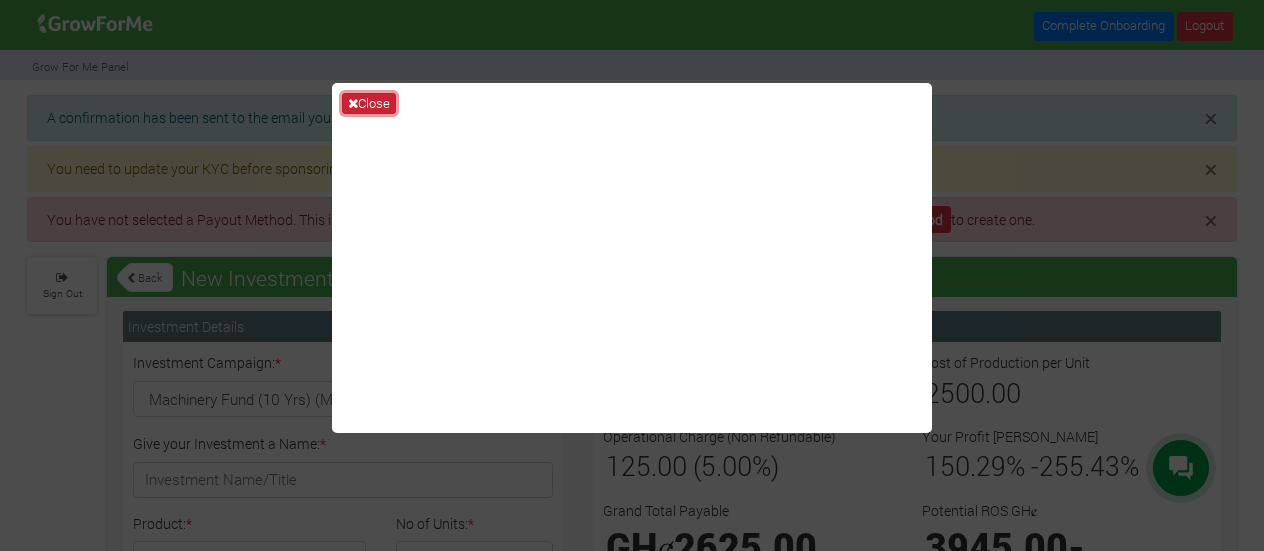 click on "Close" at bounding box center (369, 104) 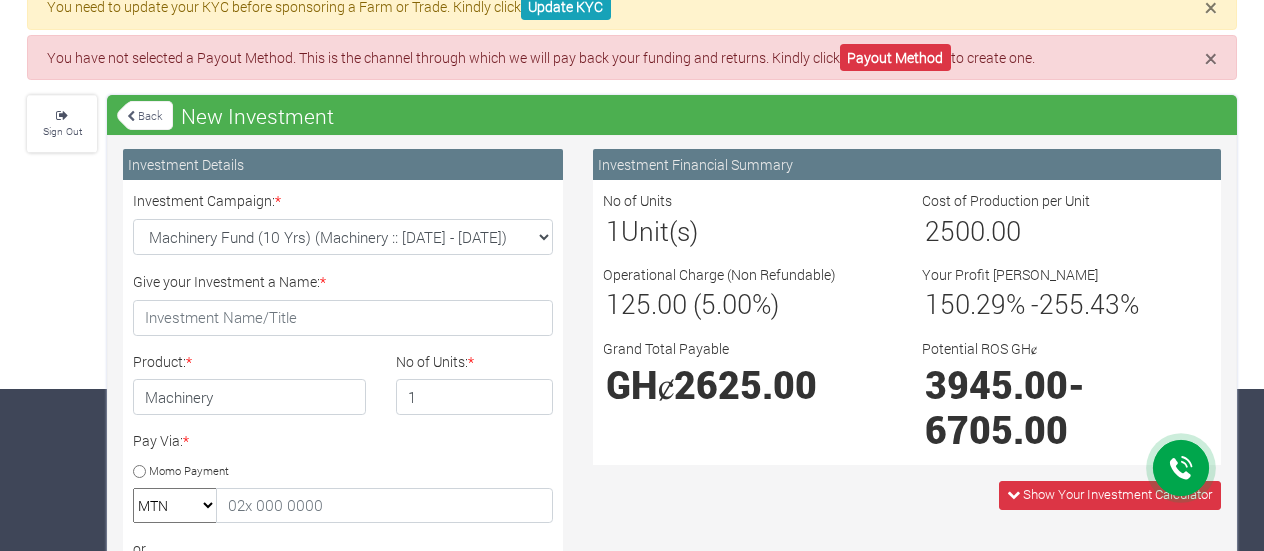 scroll, scrollTop: 0, scrollLeft: 0, axis: both 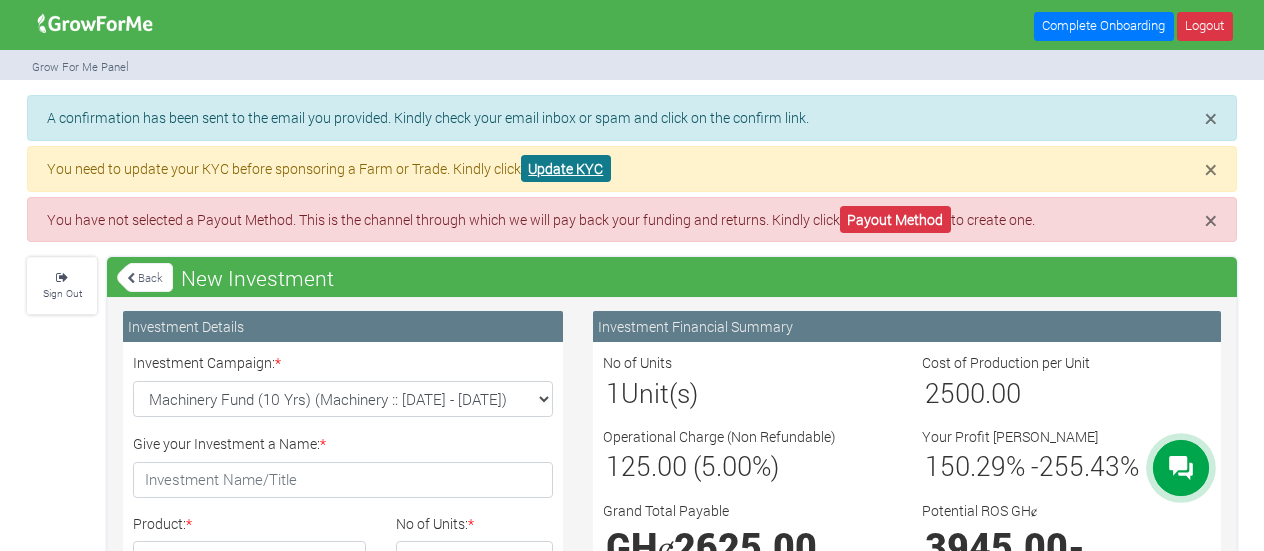 click on "Update KYC" at bounding box center (566, 168) 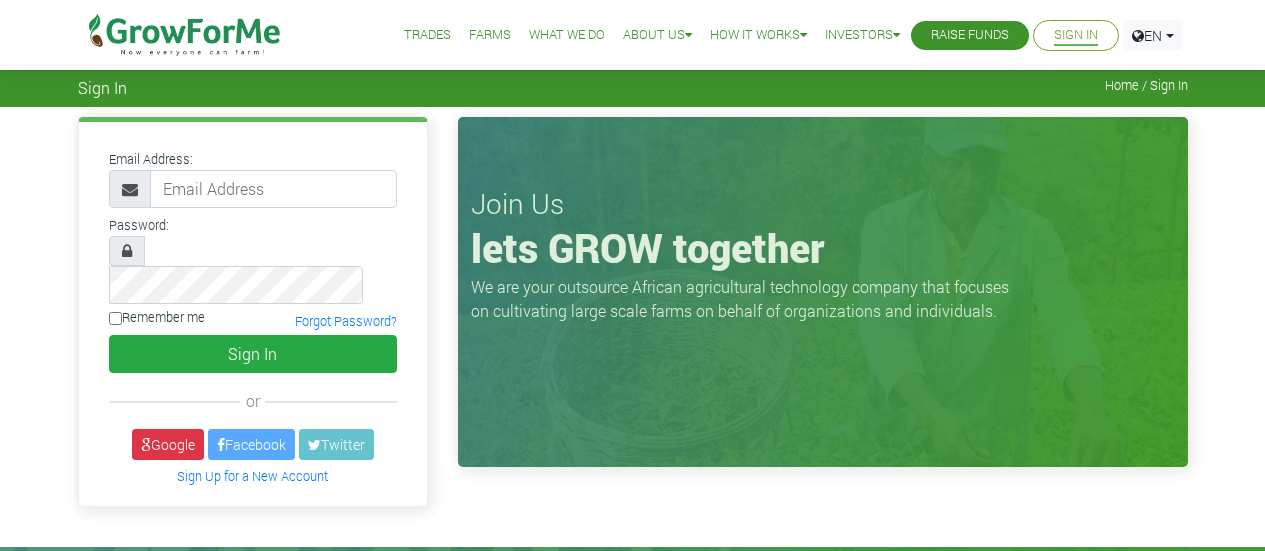scroll, scrollTop: 0, scrollLeft: 0, axis: both 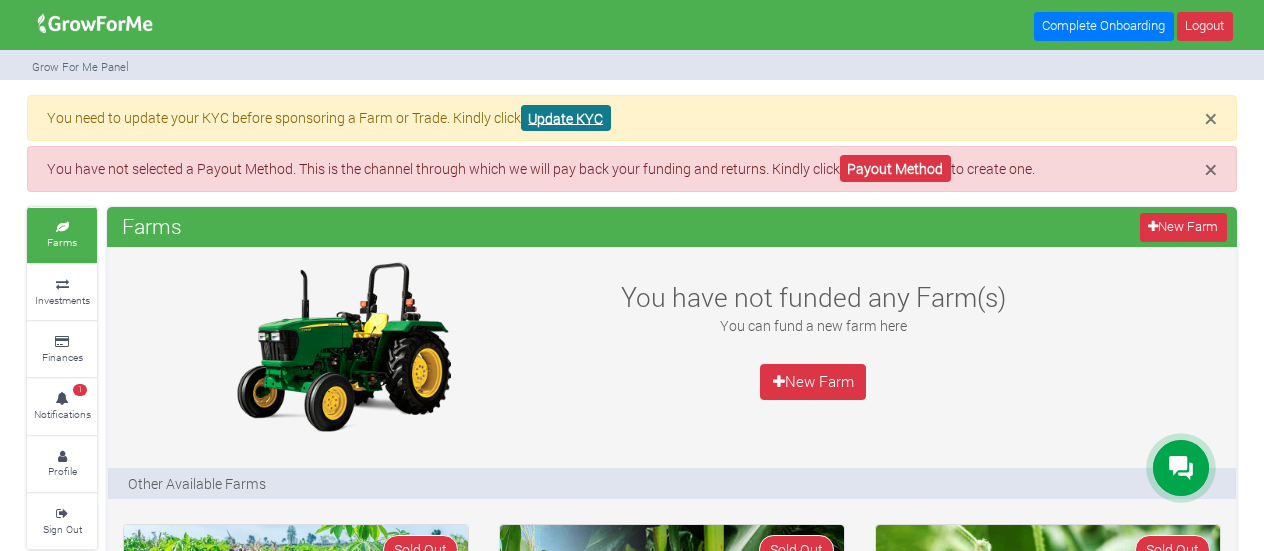 click on "Update KYC" at bounding box center [566, 118] 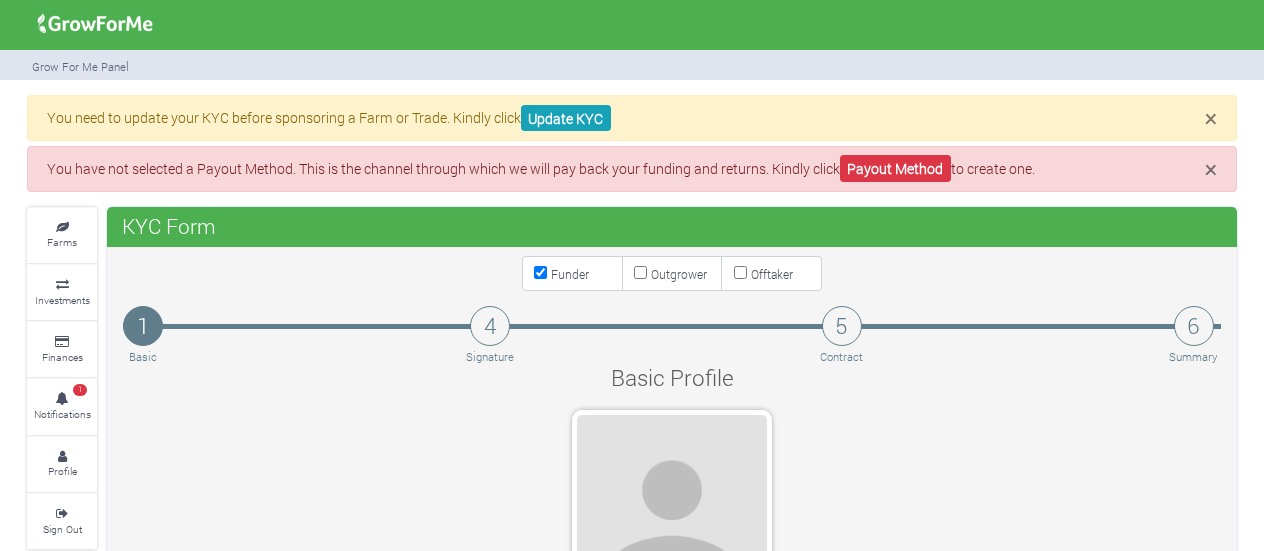 scroll, scrollTop: 0, scrollLeft: 0, axis: both 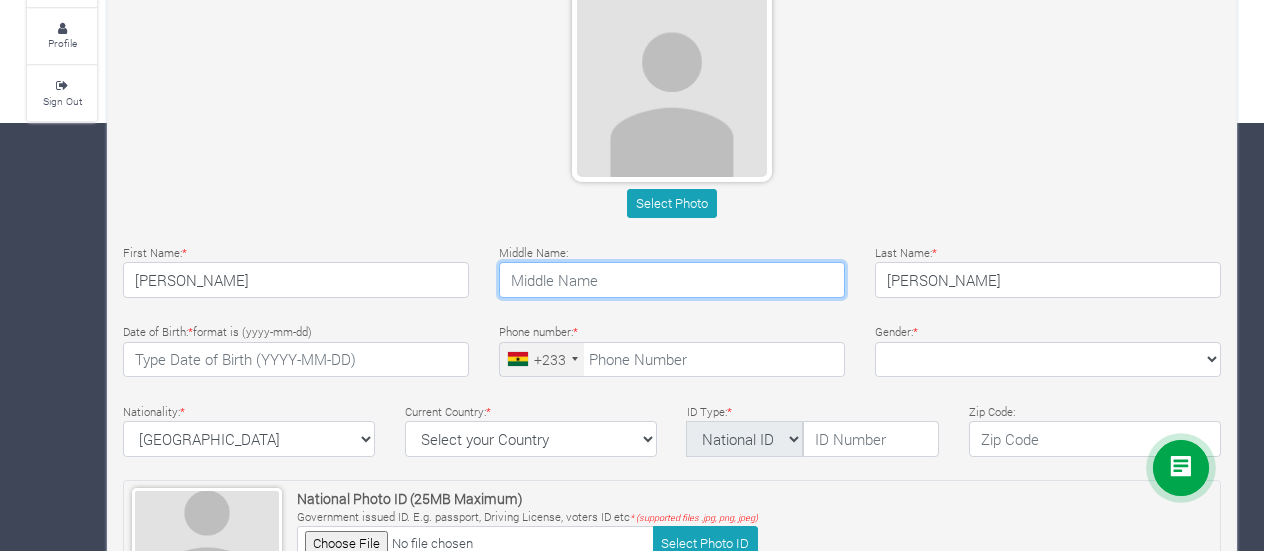 click at bounding box center (672, 280) 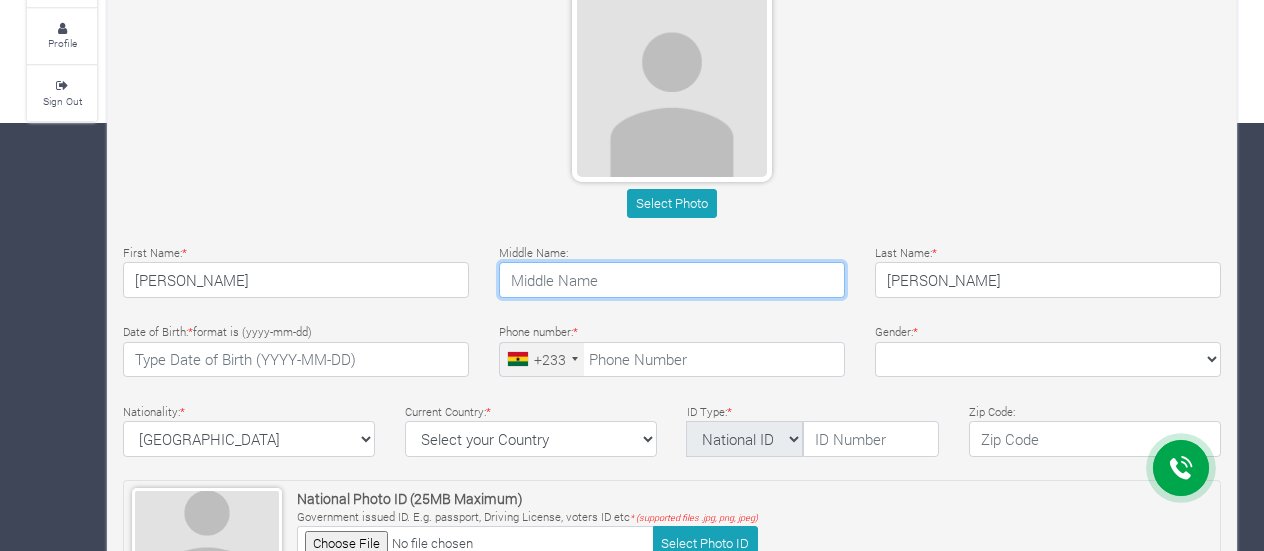 type on "Afriyie" 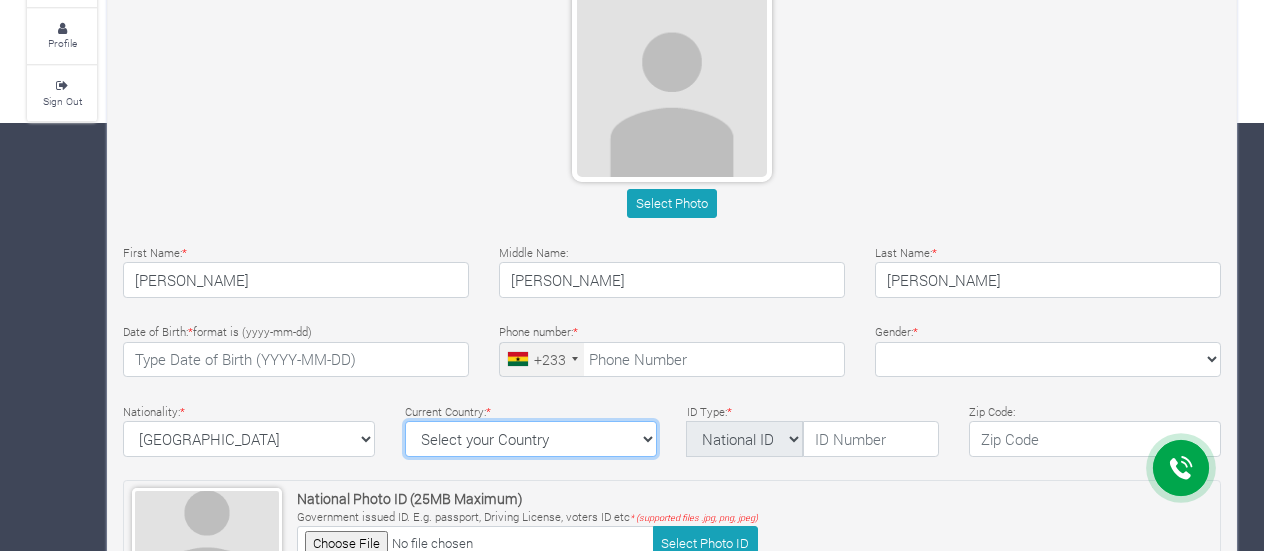 select on "Ghana" 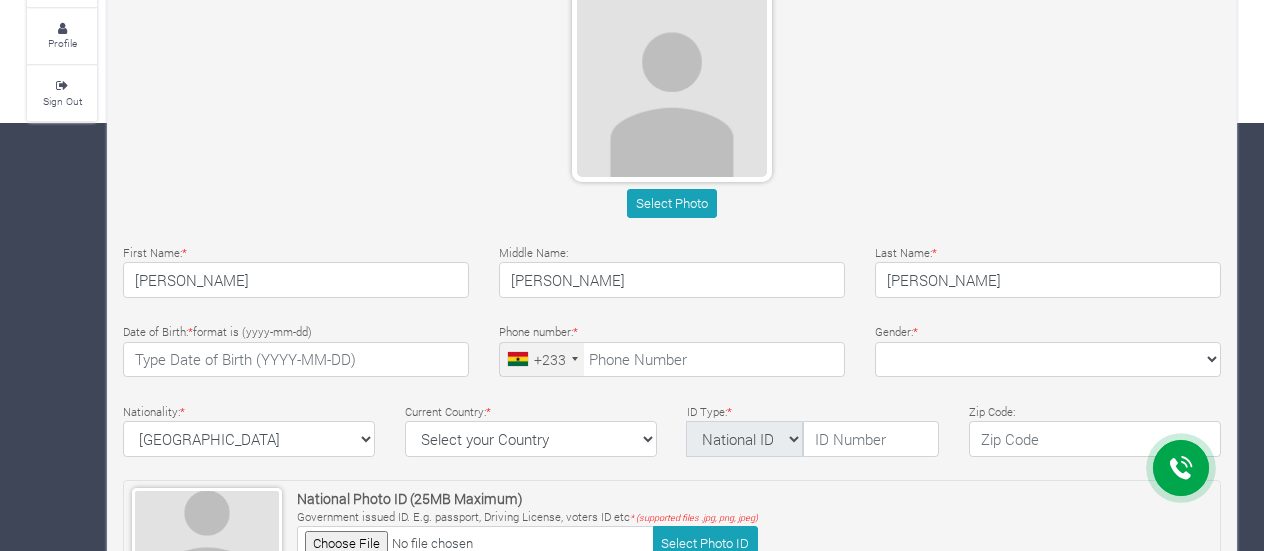 type on "P. O. Box 266 Teshie/Nungua Estate" 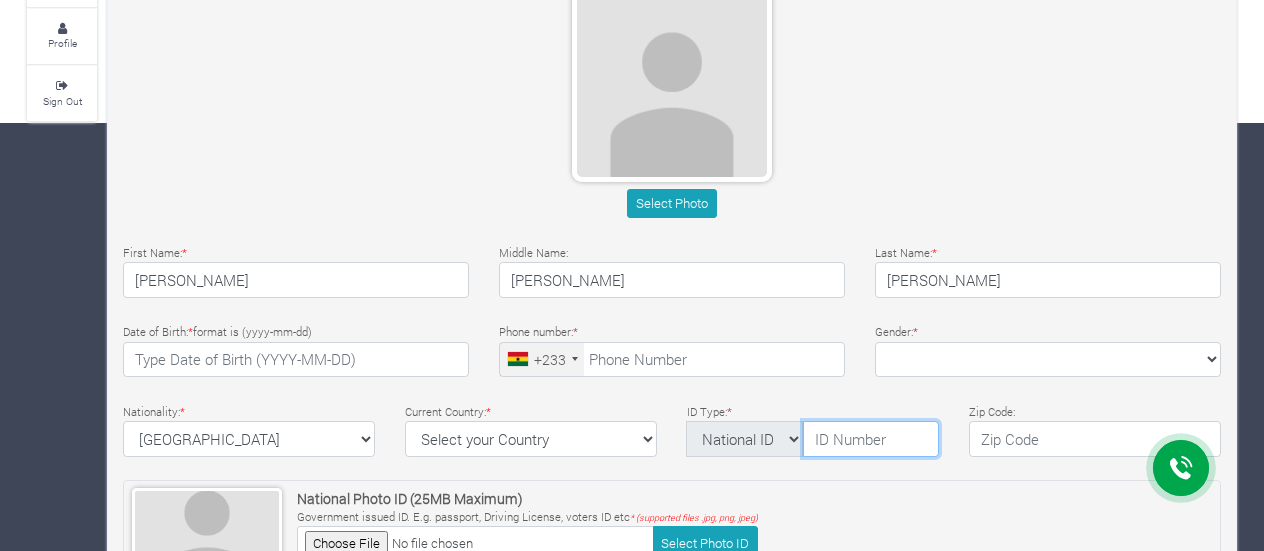 click at bounding box center [871, 439] 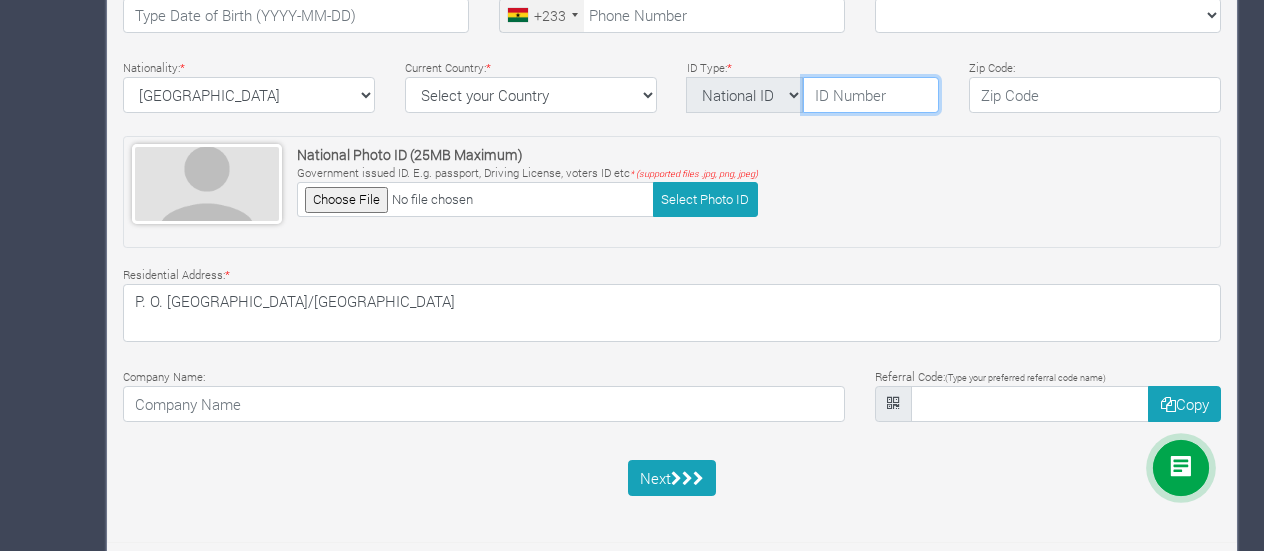 scroll, scrollTop: 0, scrollLeft: 0, axis: both 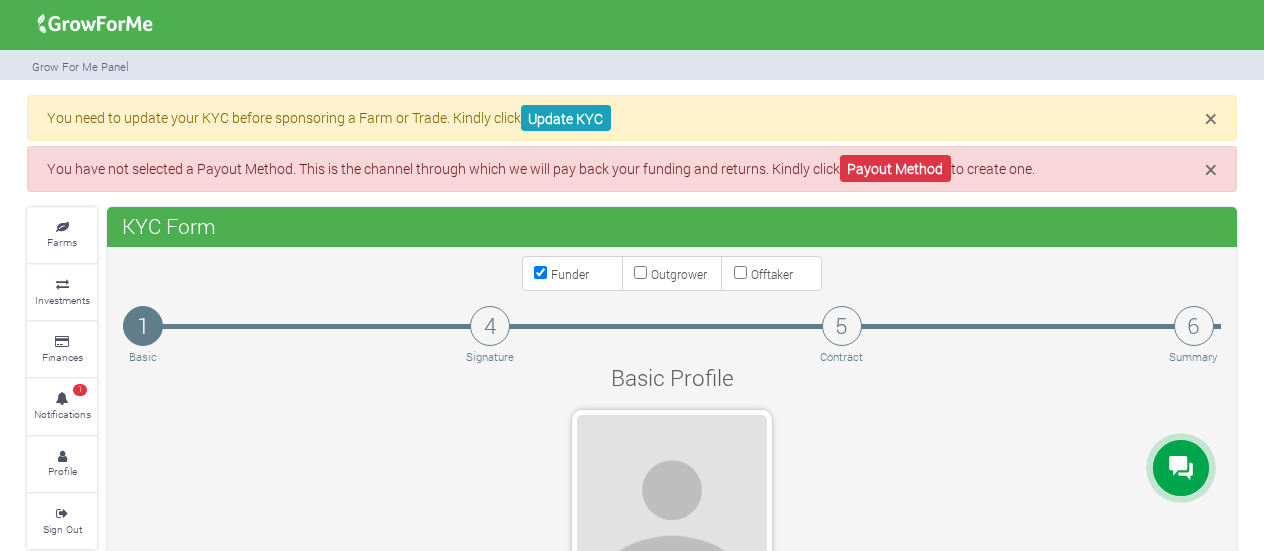 click at bounding box center [95, 24] 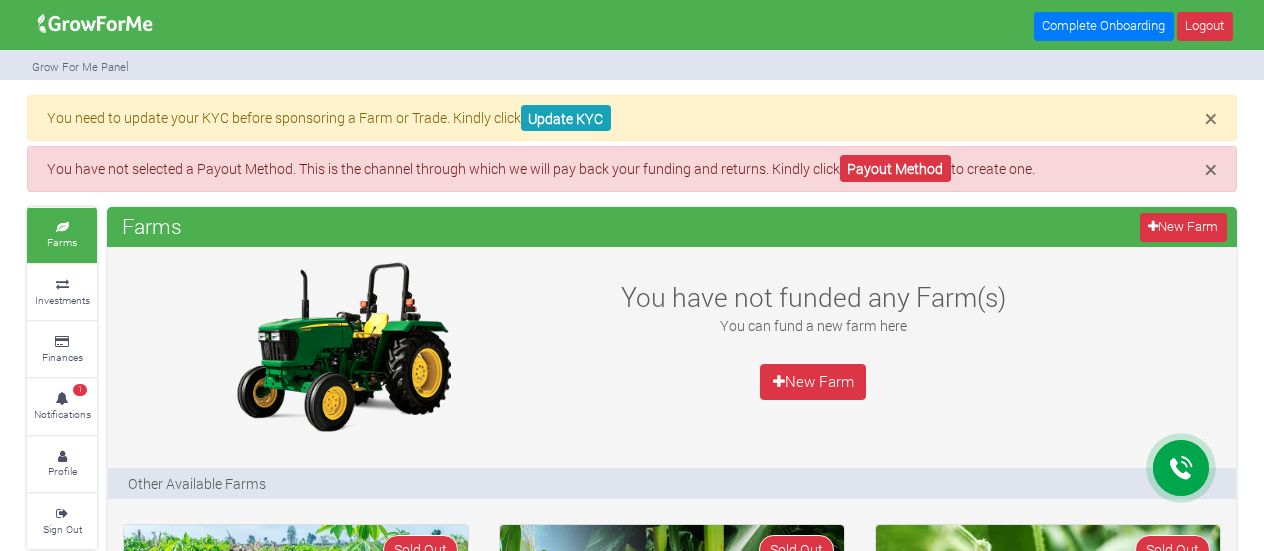 scroll, scrollTop: 0, scrollLeft: 0, axis: both 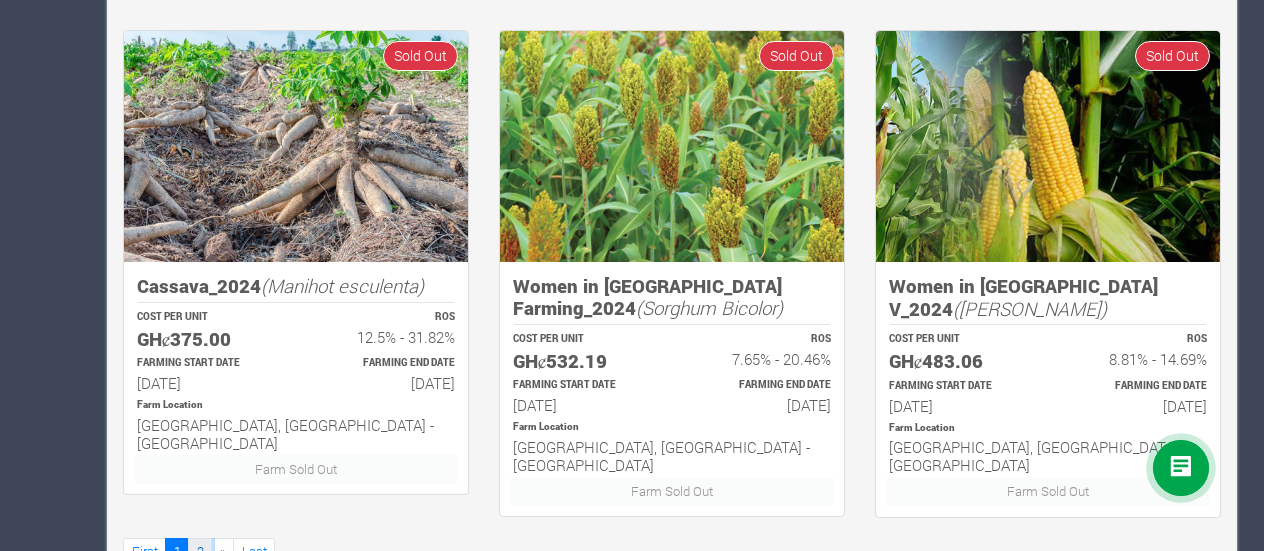 click on "2" at bounding box center (200, 552) 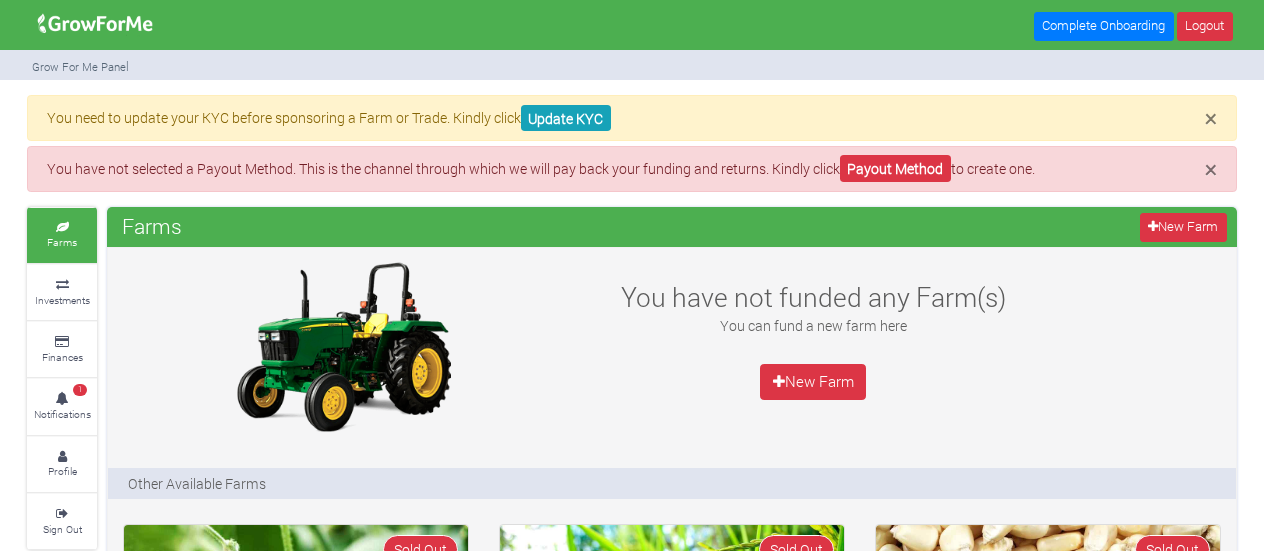 scroll, scrollTop: 0, scrollLeft: 0, axis: both 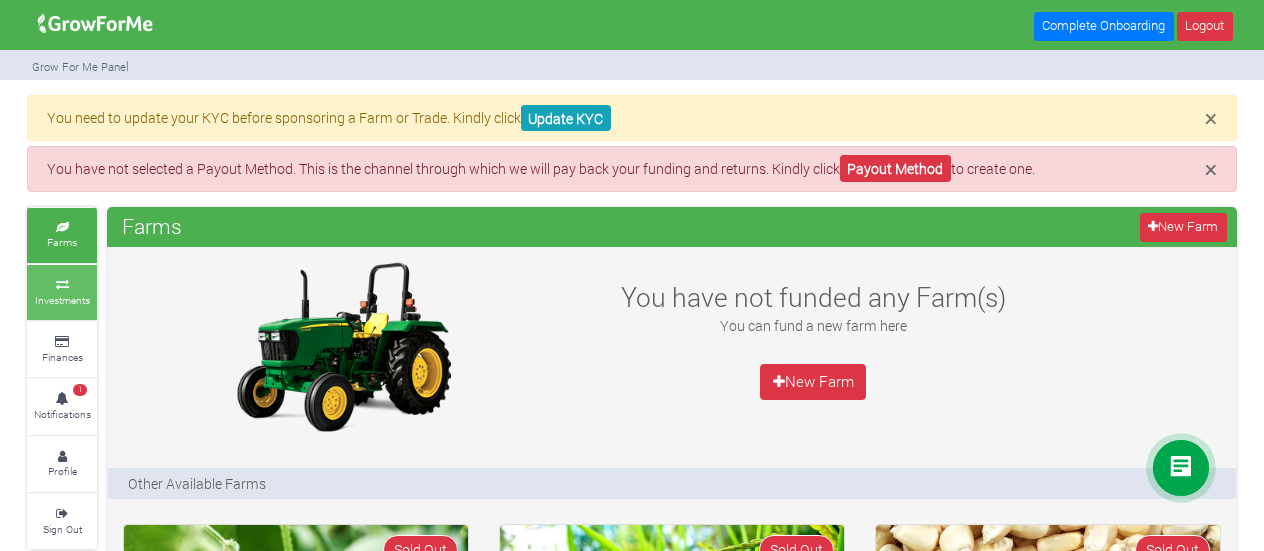 click on "Investments" at bounding box center (62, 292) 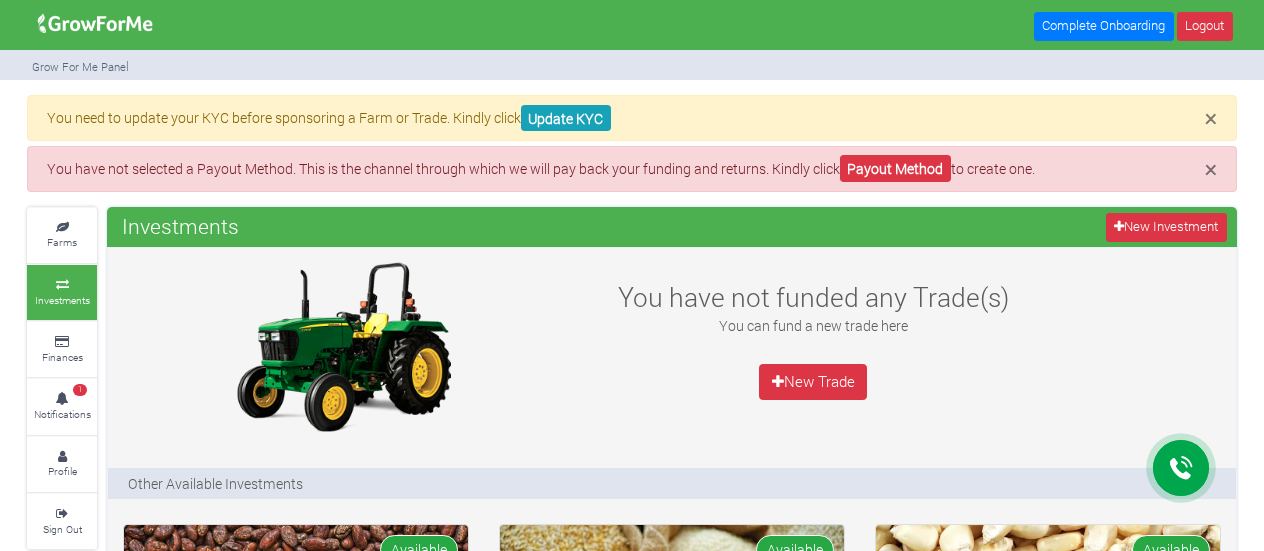 scroll, scrollTop: 0, scrollLeft: 0, axis: both 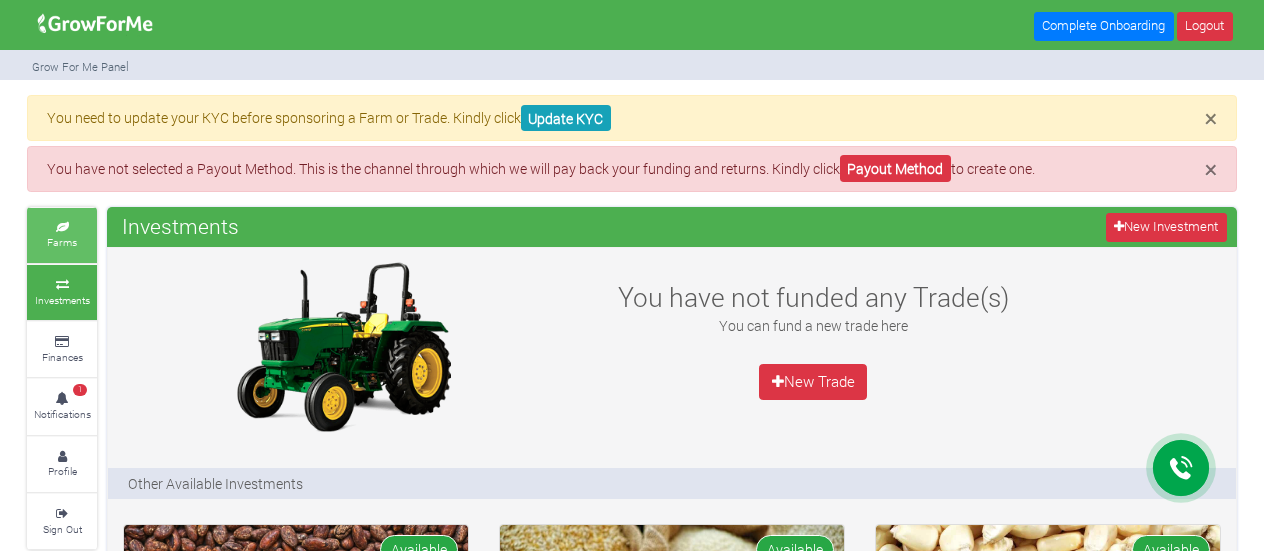 click at bounding box center [62, 228] 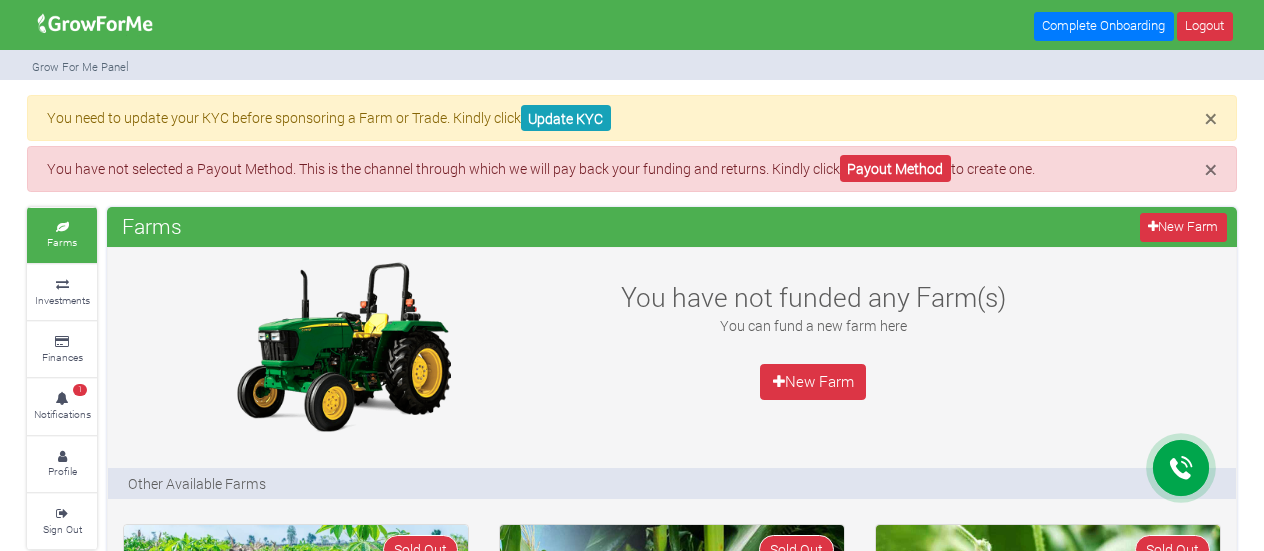 scroll, scrollTop: 0, scrollLeft: 0, axis: both 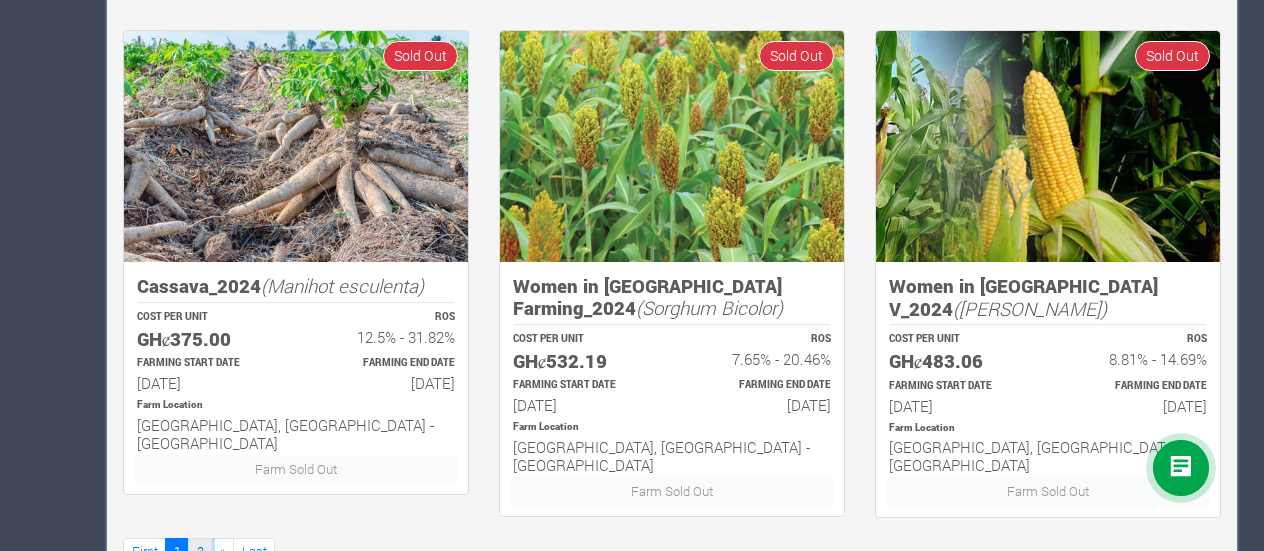 click on "2" at bounding box center [200, 552] 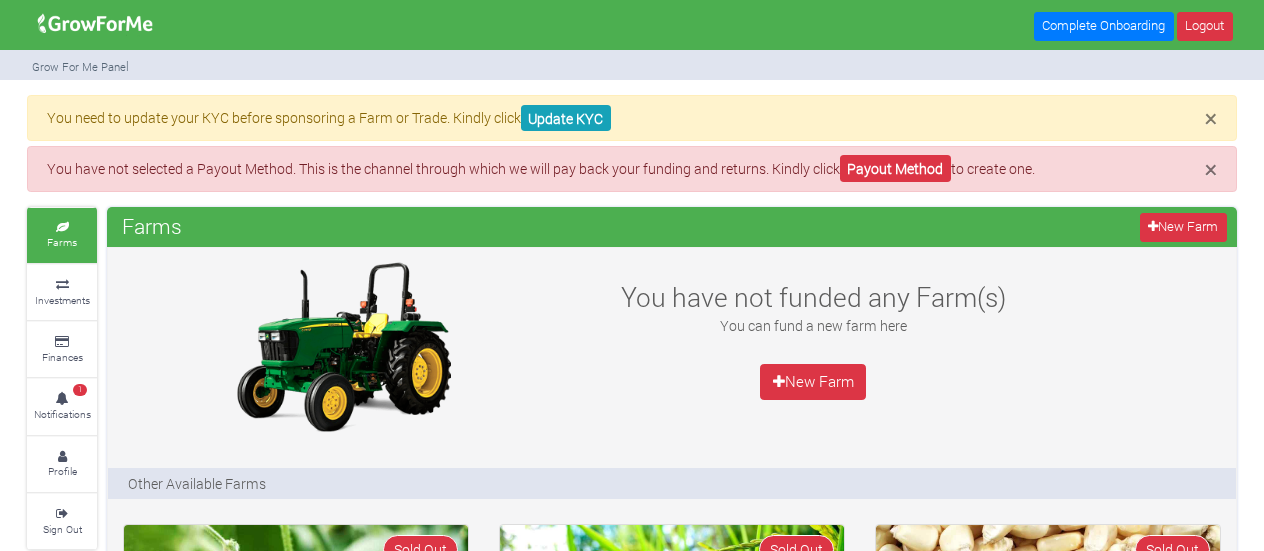 scroll, scrollTop: 0, scrollLeft: 0, axis: both 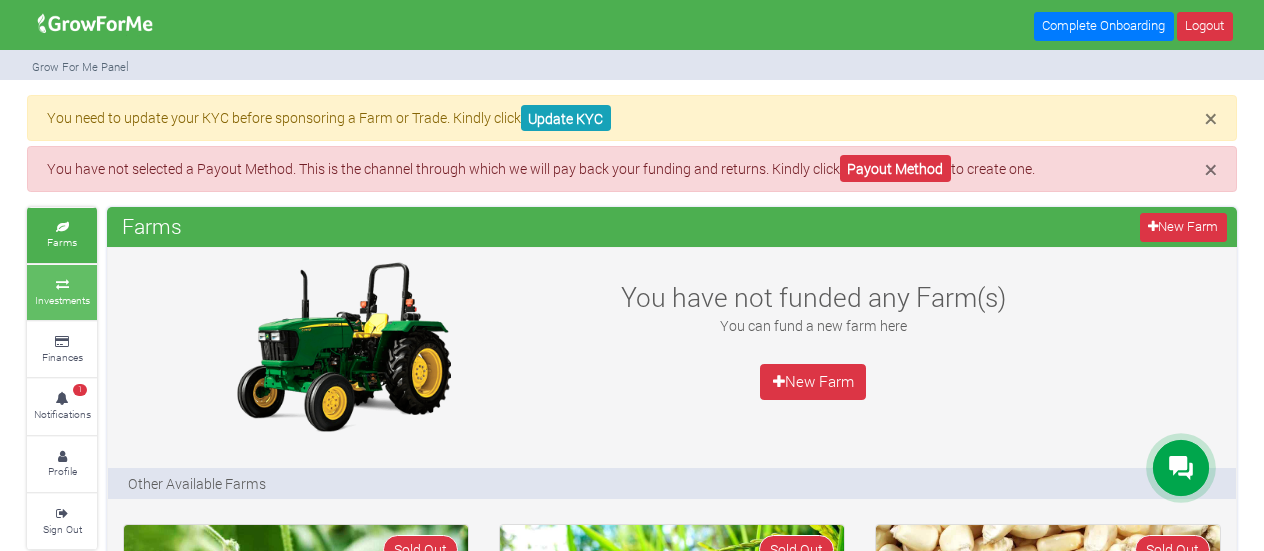 click at bounding box center (62, 285) 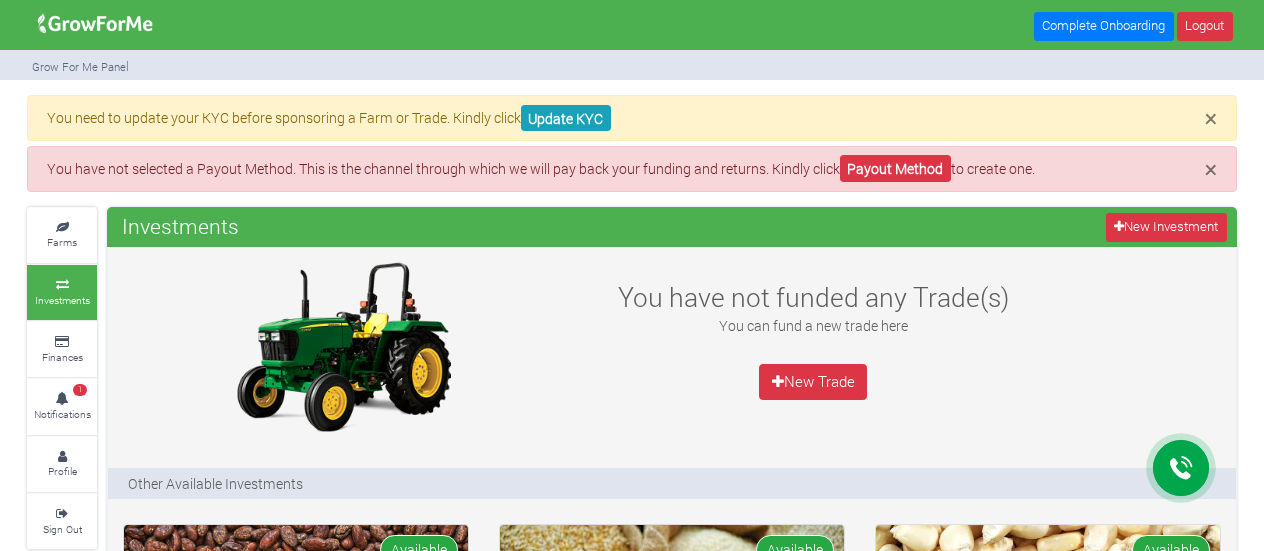 scroll, scrollTop: 0, scrollLeft: 0, axis: both 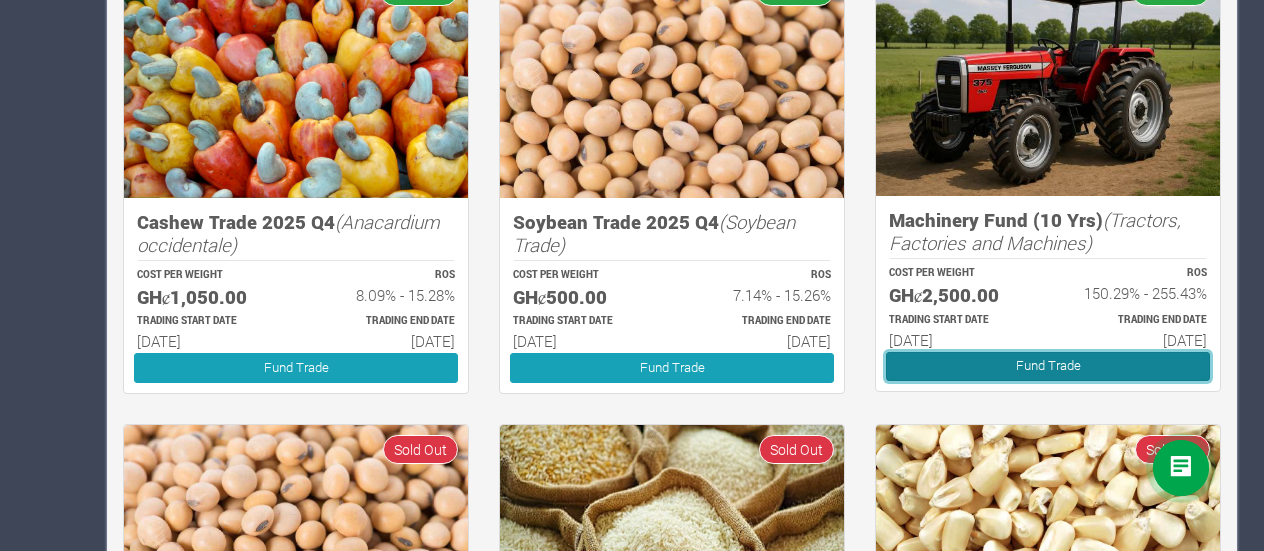 click on "Fund Trade" at bounding box center (1048, 366) 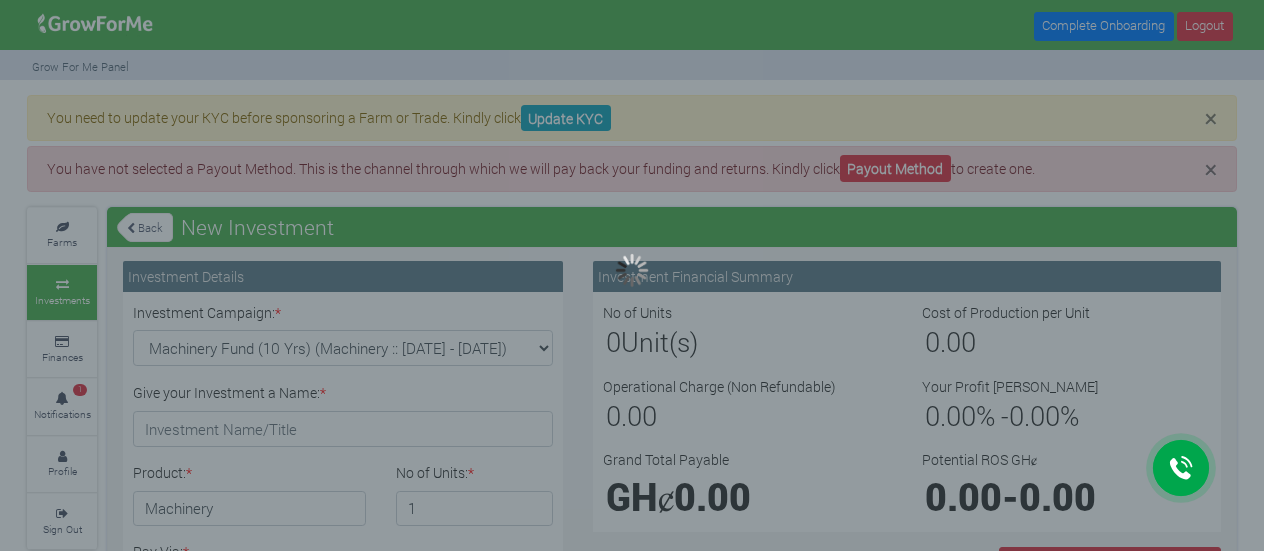 type on "1" 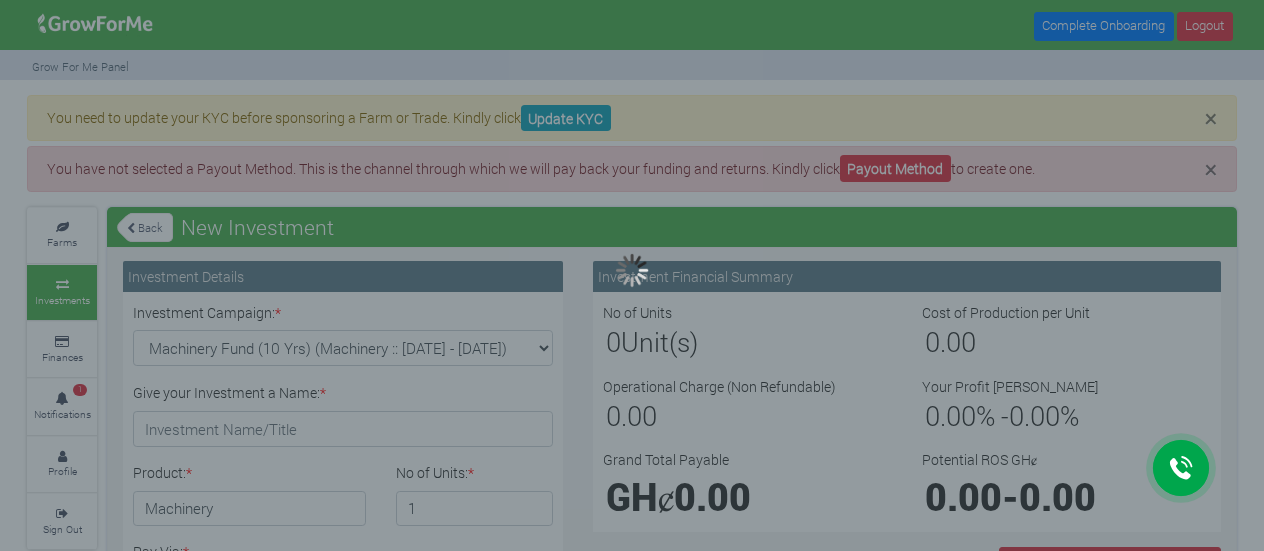 scroll, scrollTop: 0, scrollLeft: 0, axis: both 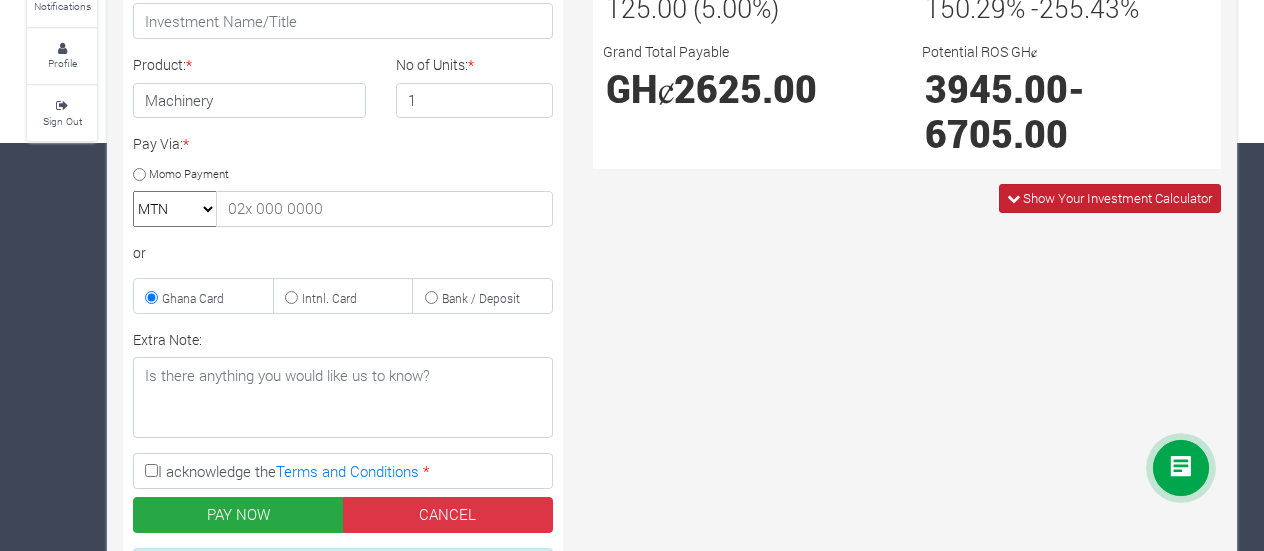 click on "Show Your Investment Calculator" at bounding box center [1110, 198] 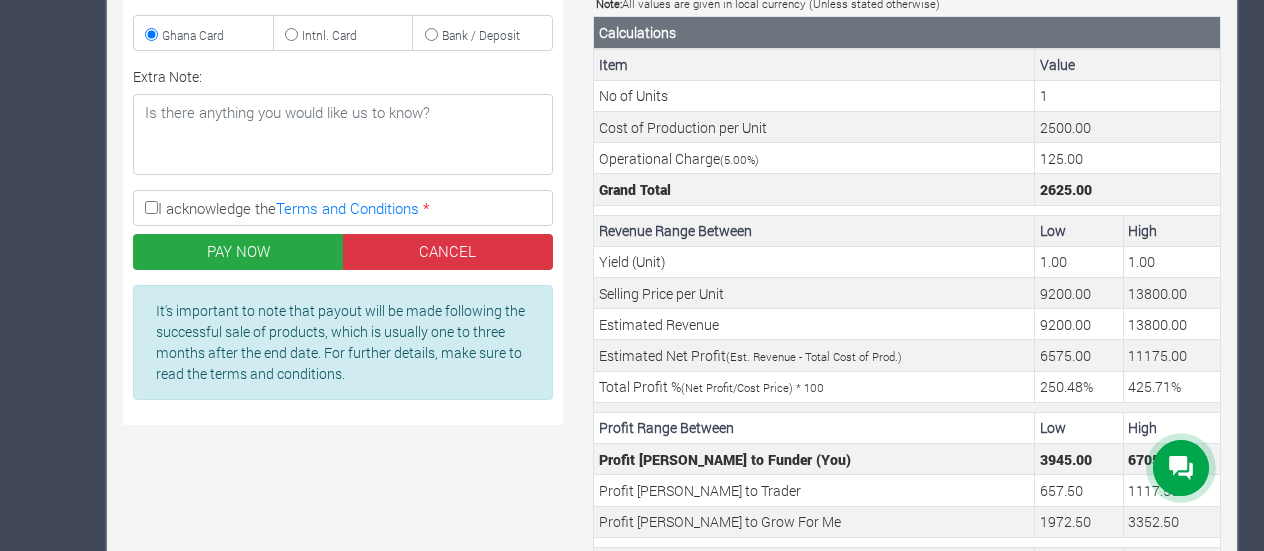scroll, scrollTop: 672, scrollLeft: 0, axis: vertical 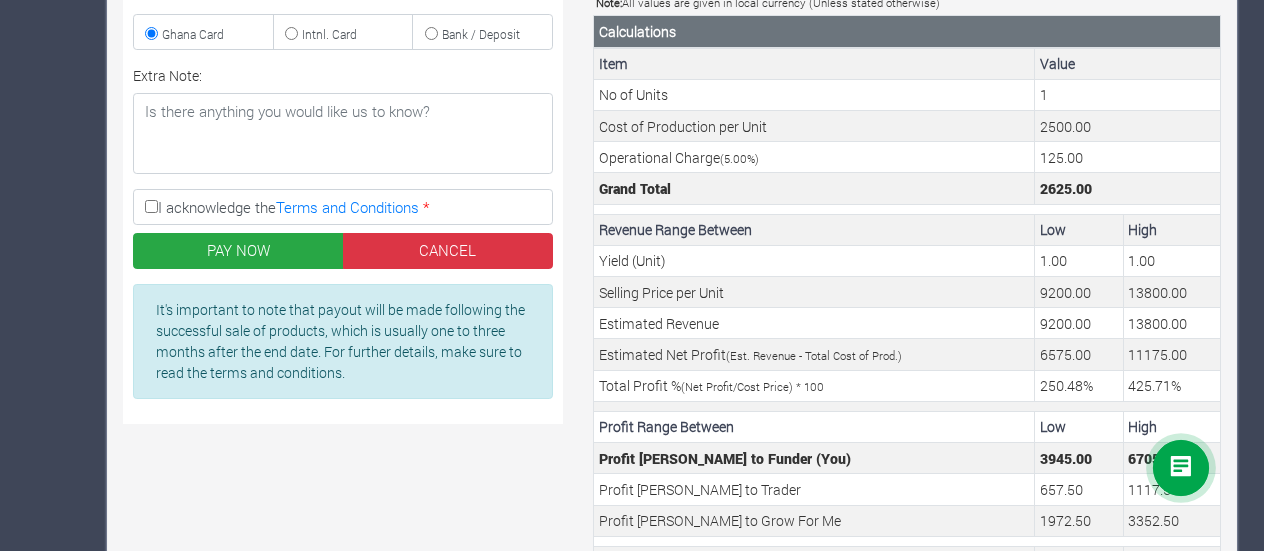 click on "Grand Total" at bounding box center [814, 188] 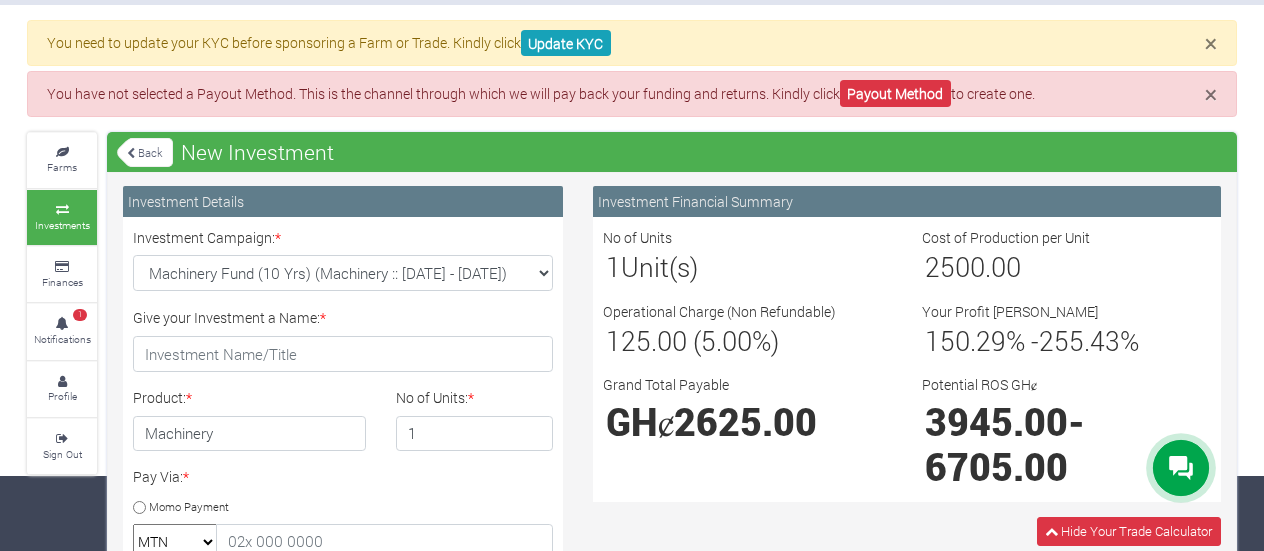 scroll, scrollTop: 0, scrollLeft: 0, axis: both 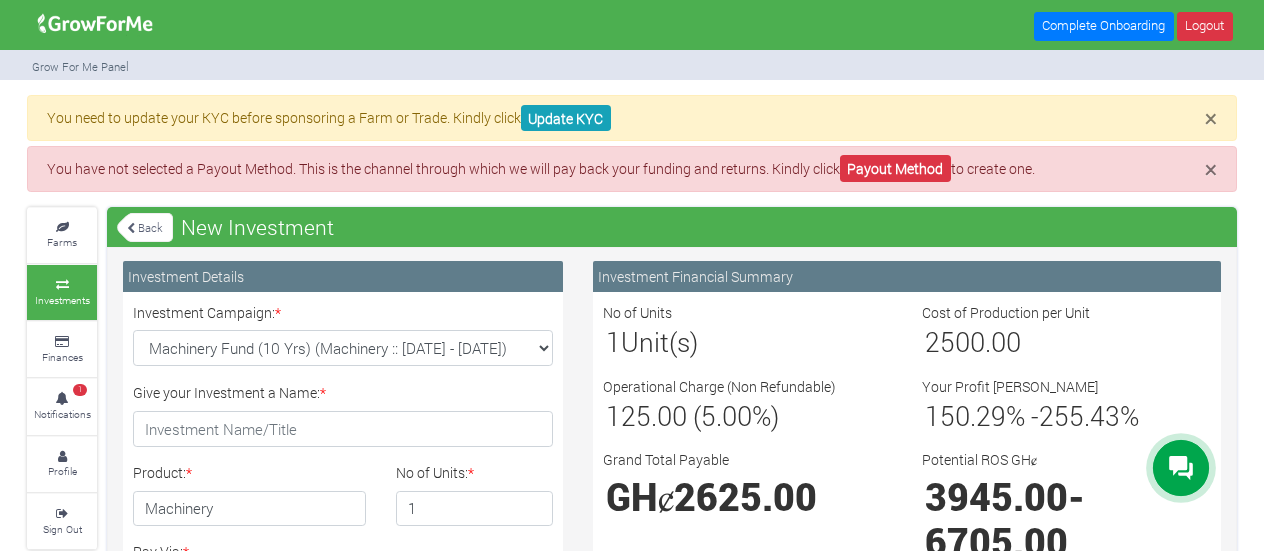 click on "Investments" at bounding box center [62, 300] 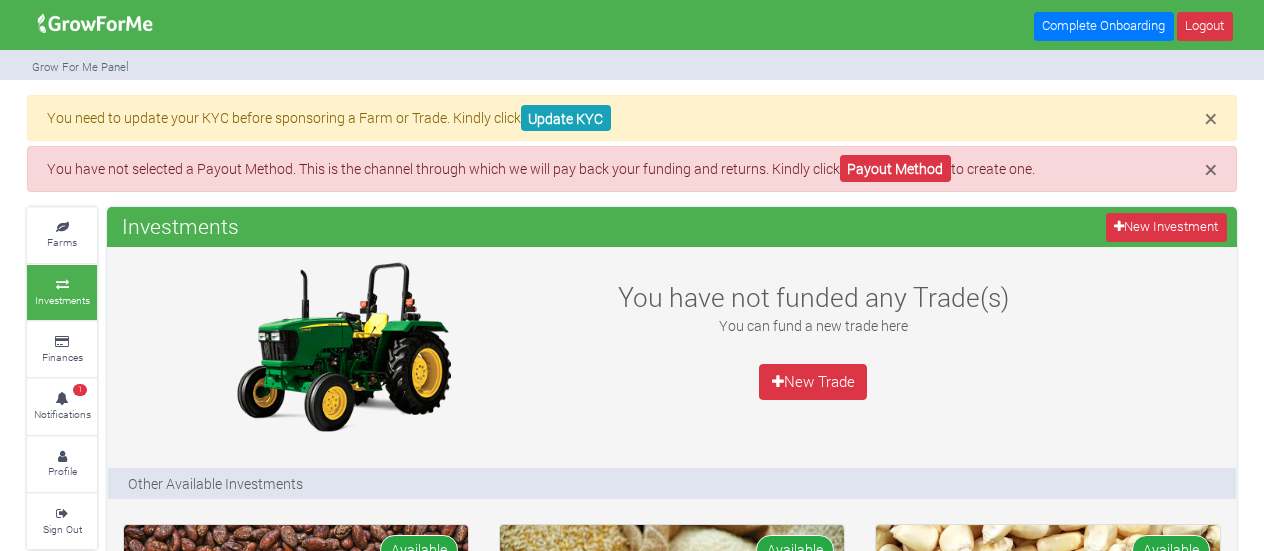 scroll, scrollTop: 351, scrollLeft: 0, axis: vertical 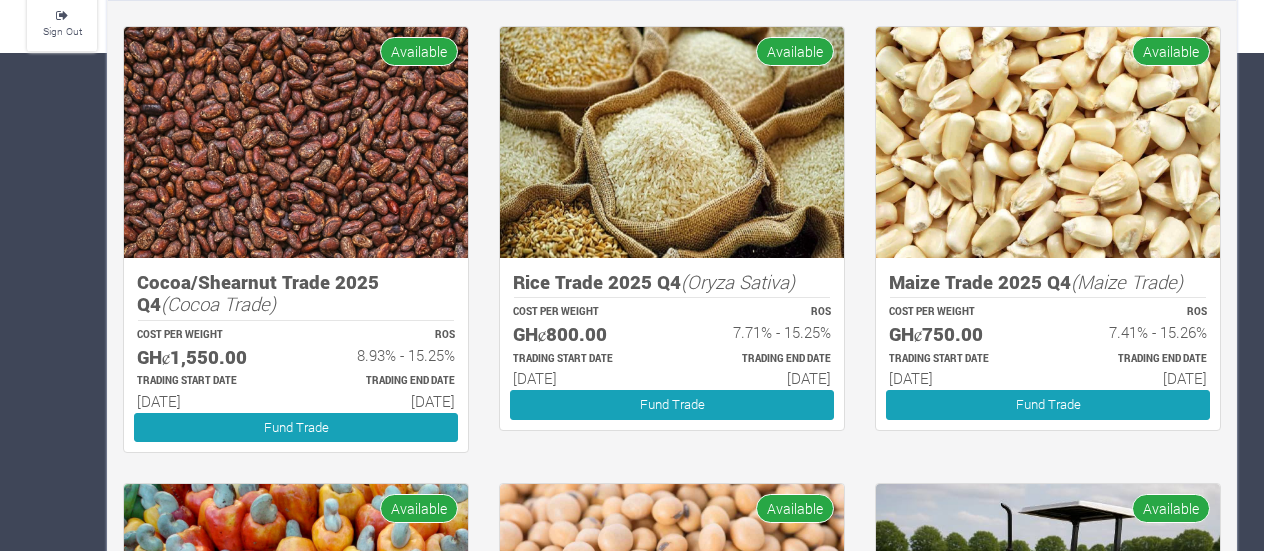 click at bounding box center (296, 142) 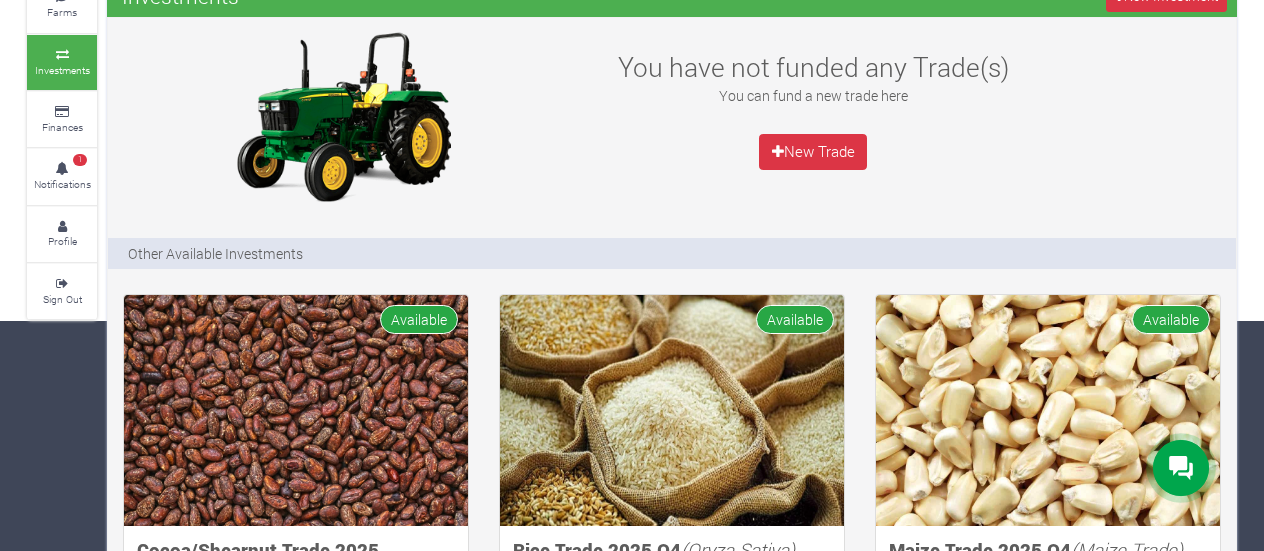 scroll, scrollTop: 191, scrollLeft: 0, axis: vertical 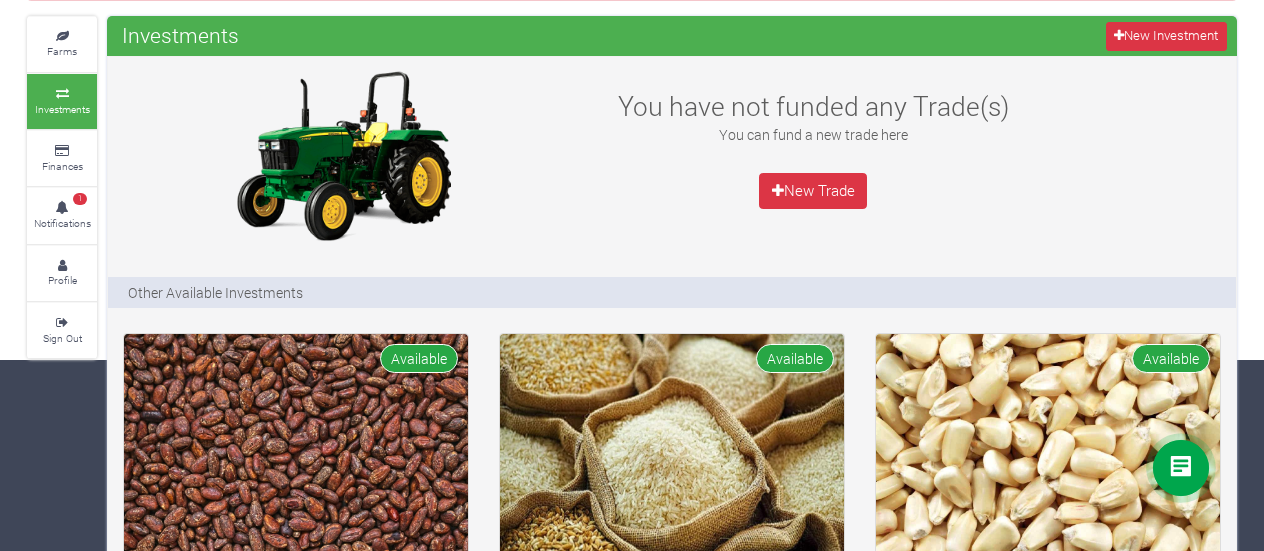 click at bounding box center [296, 449] 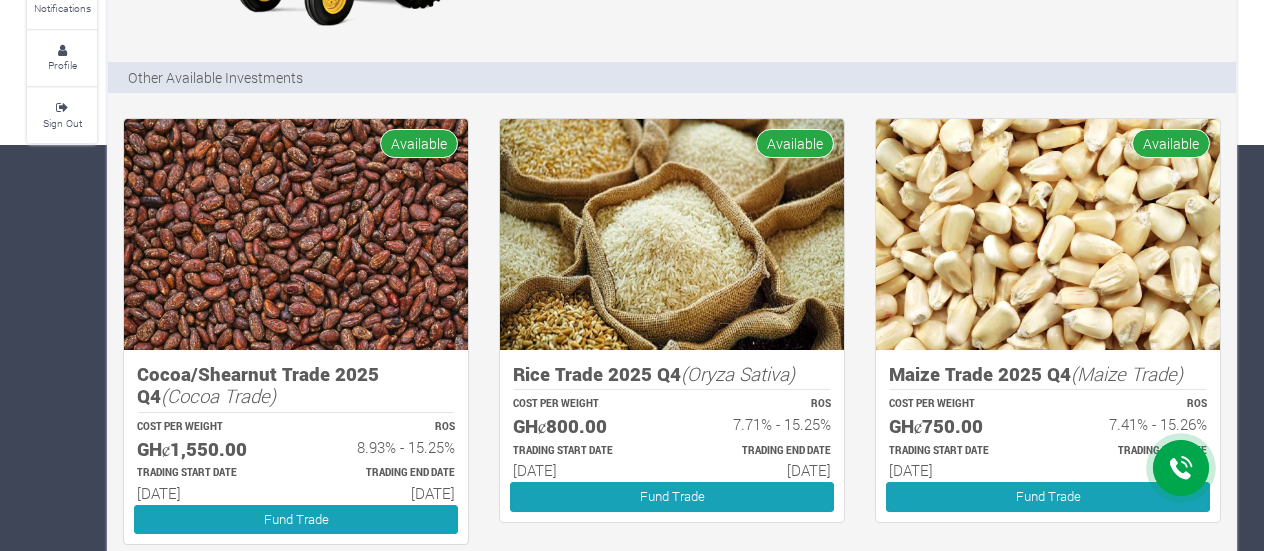 scroll, scrollTop: 412, scrollLeft: 0, axis: vertical 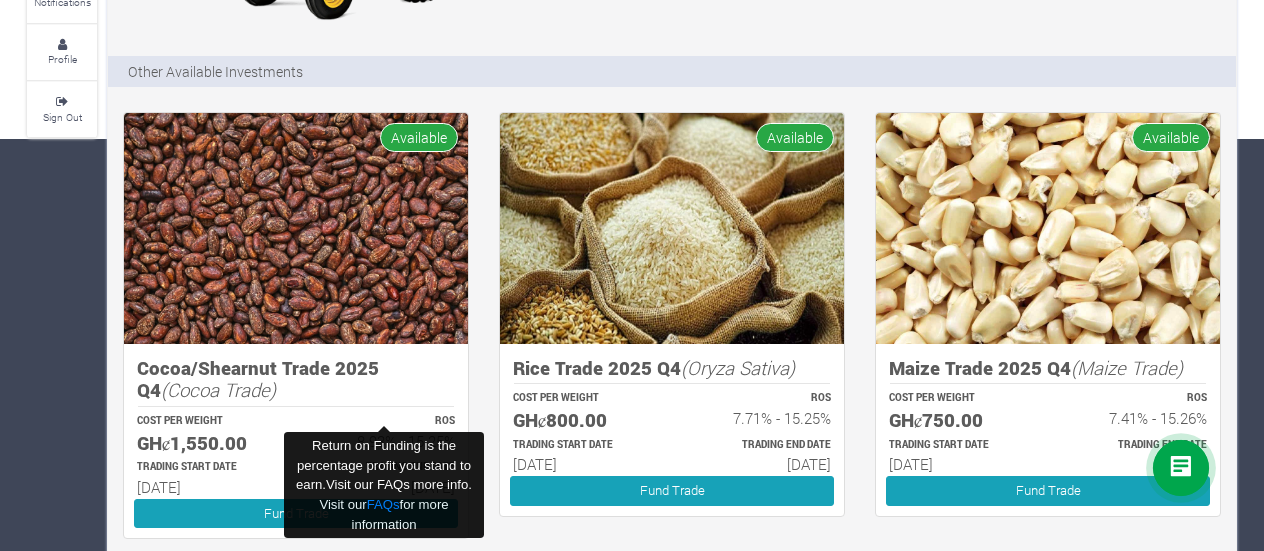 click on "ROS" at bounding box center [384, 421] 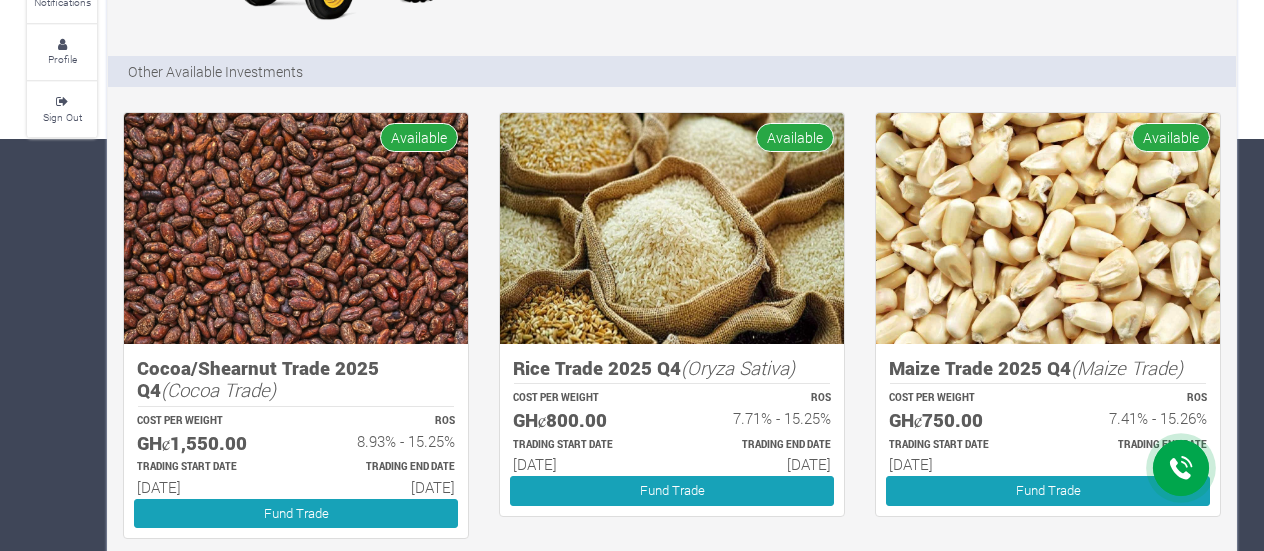 click on "Cocoa/Shearnut Trade 2025 Q4  (Cocoa Trade)" at bounding box center (296, 379) 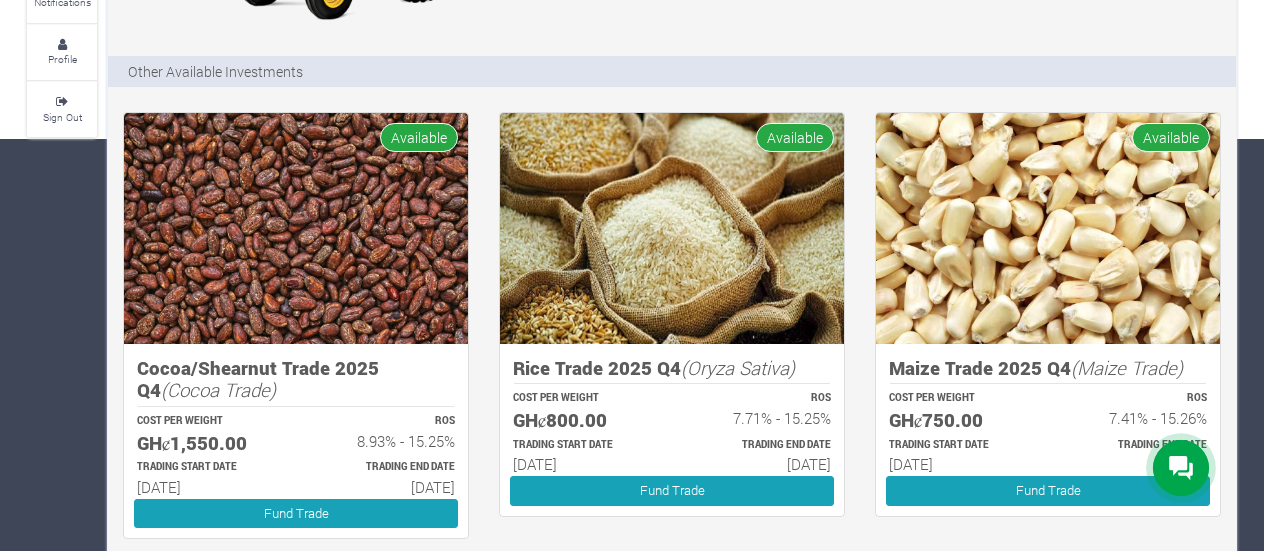click at bounding box center [296, 228] 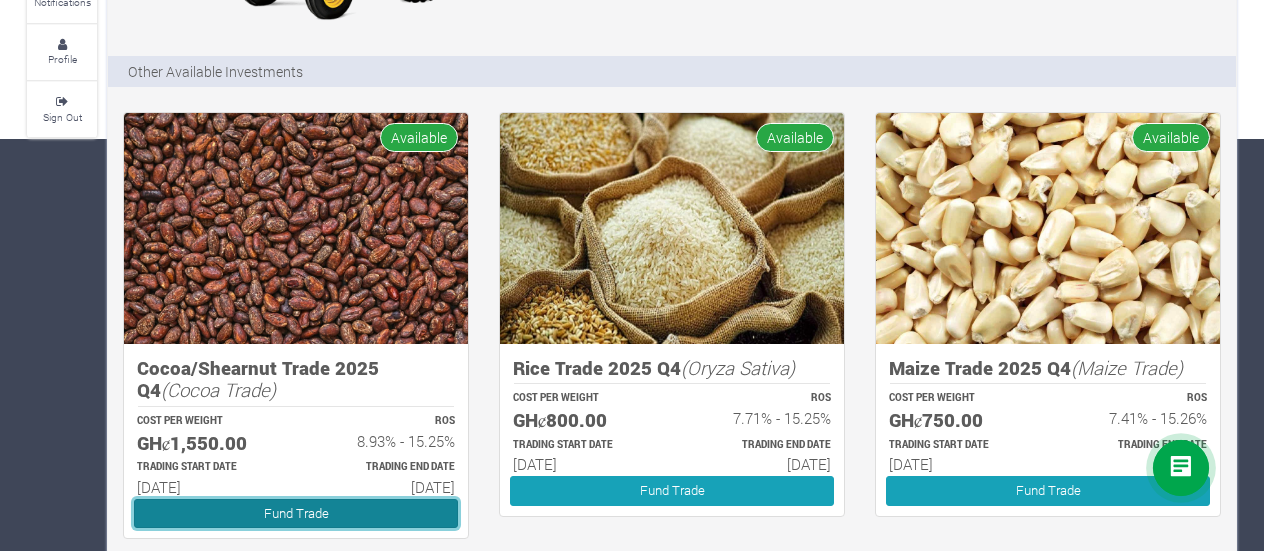 click on "Fund Trade" at bounding box center [296, 513] 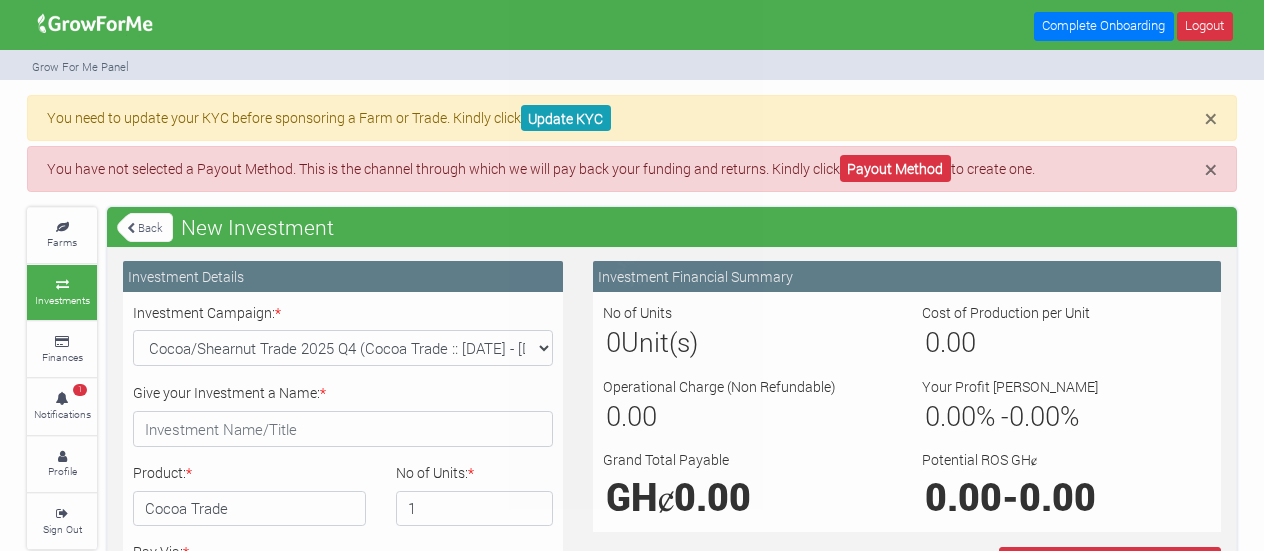 scroll, scrollTop: 0, scrollLeft: 0, axis: both 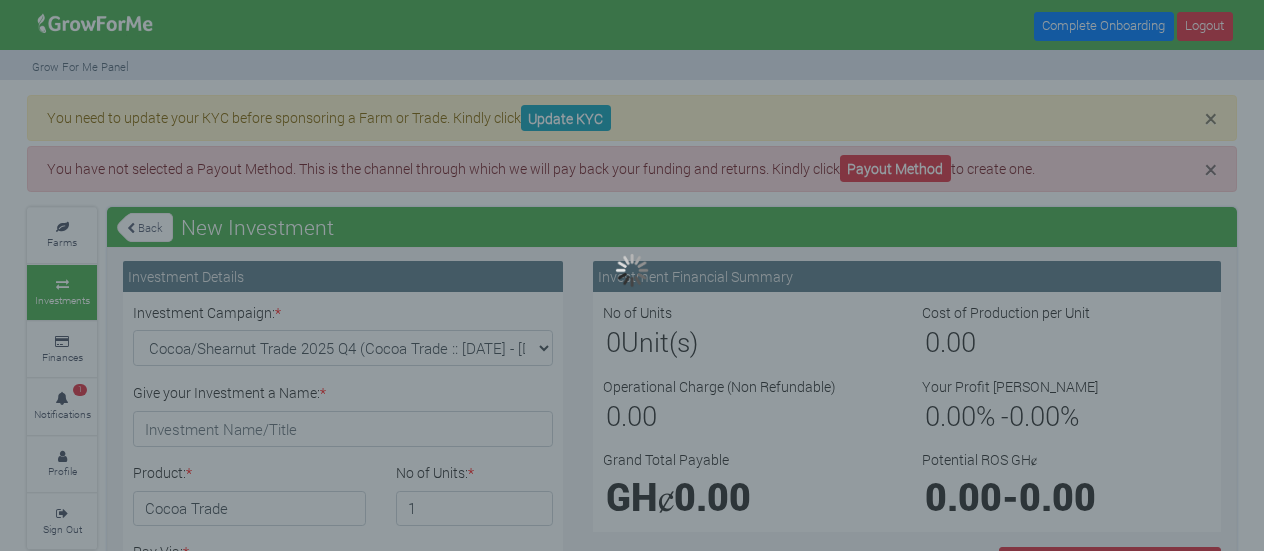 type on "1" 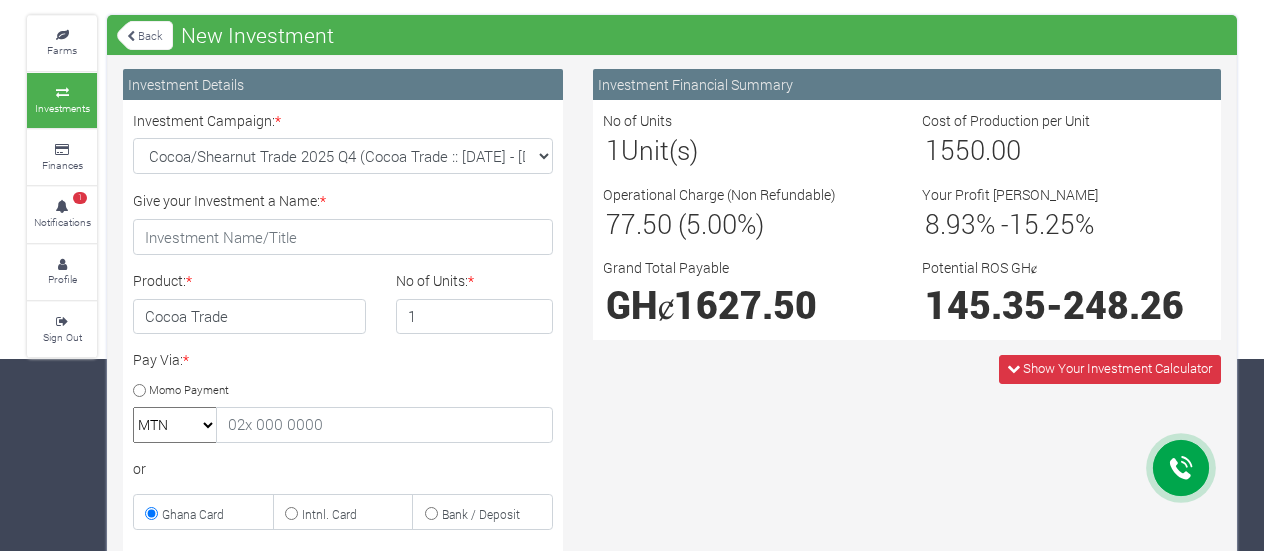 scroll, scrollTop: 192, scrollLeft: 0, axis: vertical 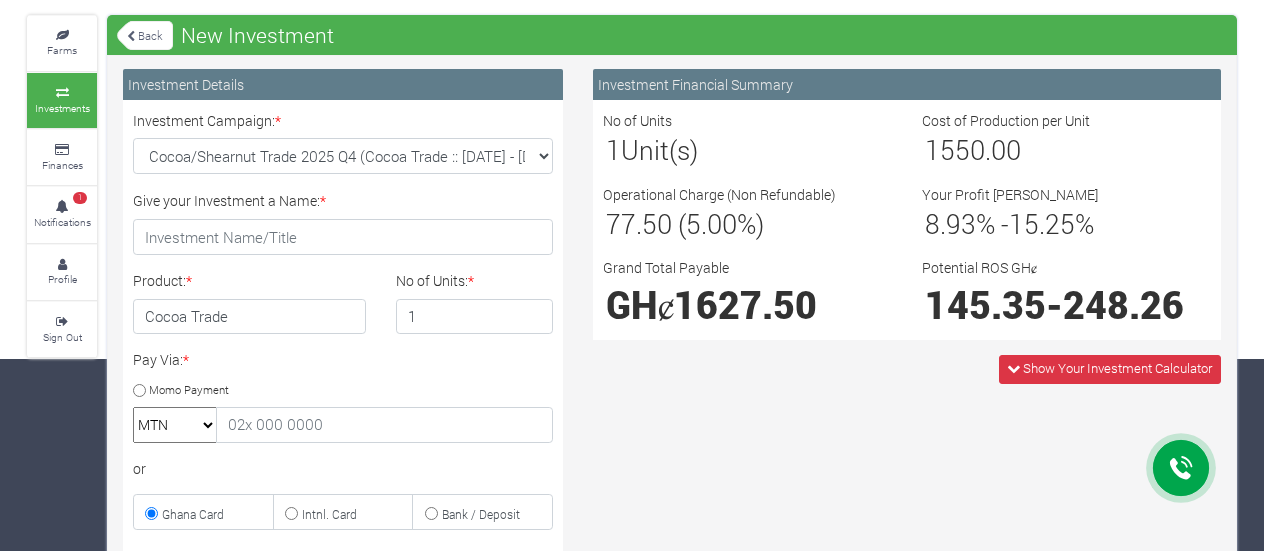 click on "Back" at bounding box center [145, 35] 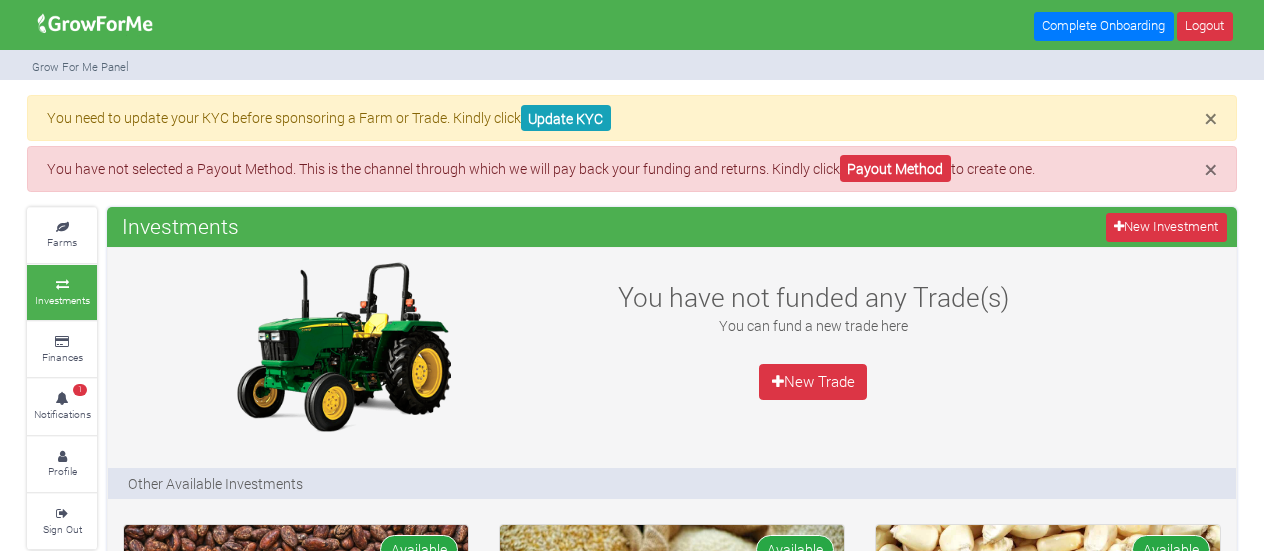 scroll, scrollTop: 0, scrollLeft: 0, axis: both 